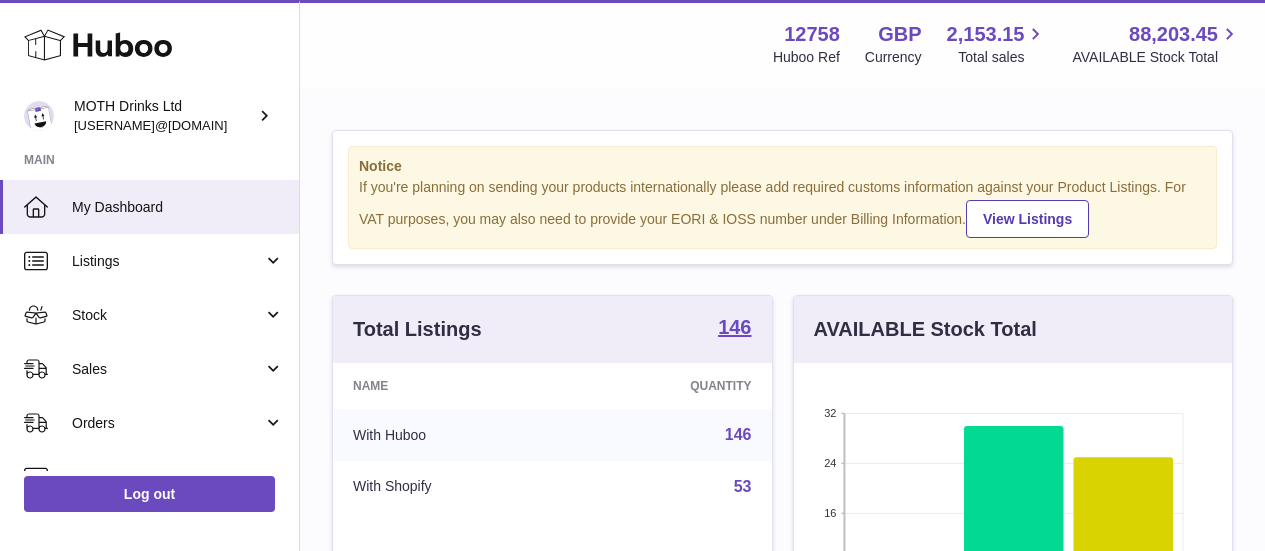 scroll, scrollTop: 0, scrollLeft: 0, axis: both 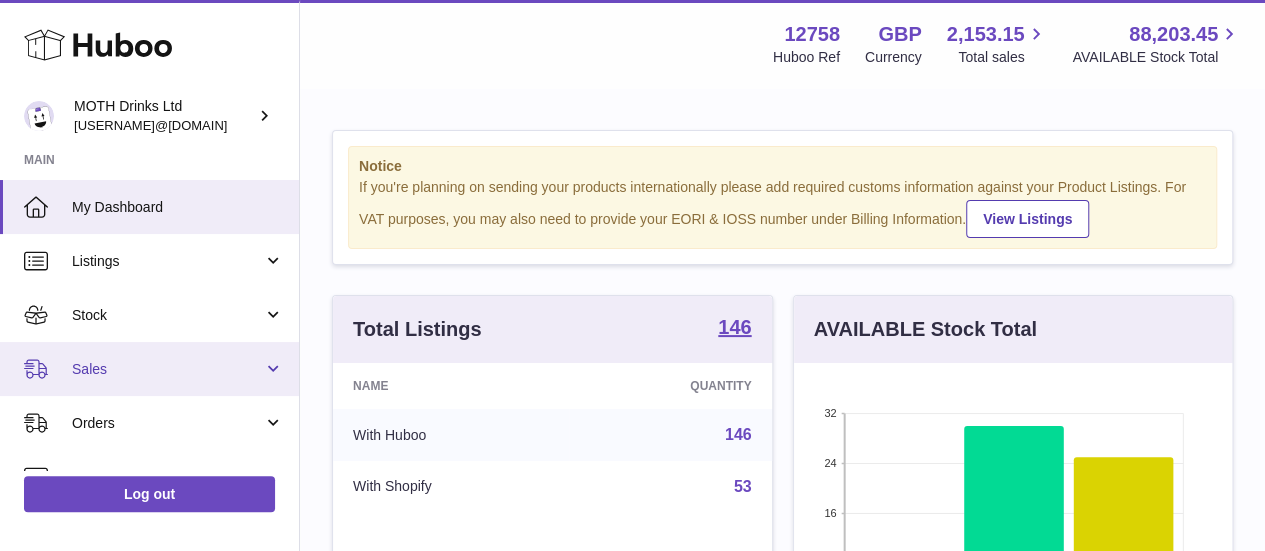 click on "Sales" at bounding box center (167, 369) 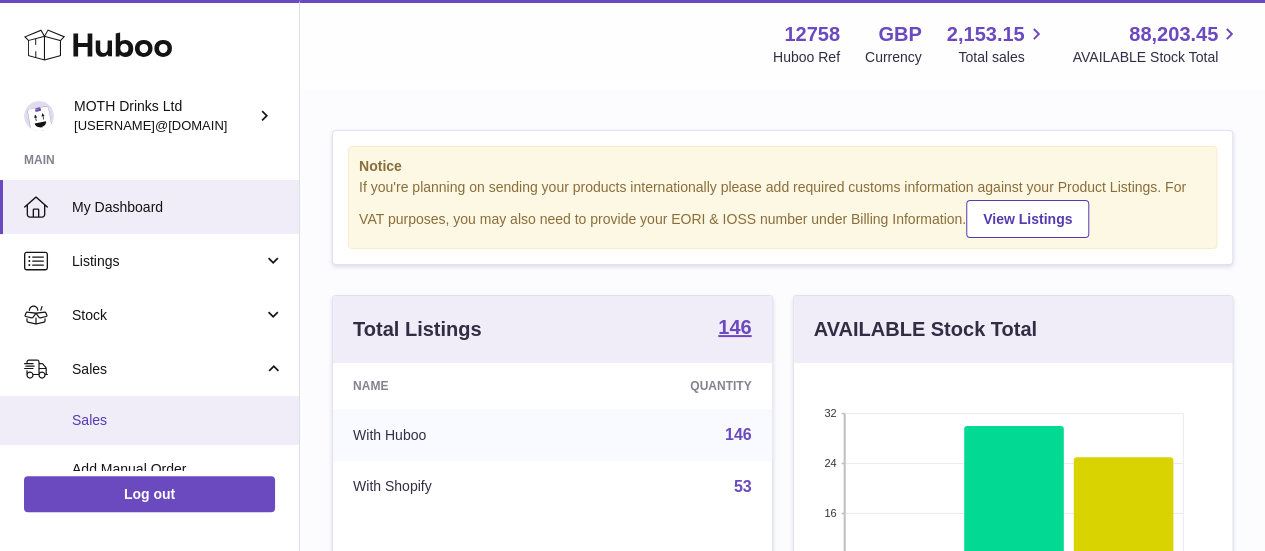 click on "Sales" at bounding box center (178, 420) 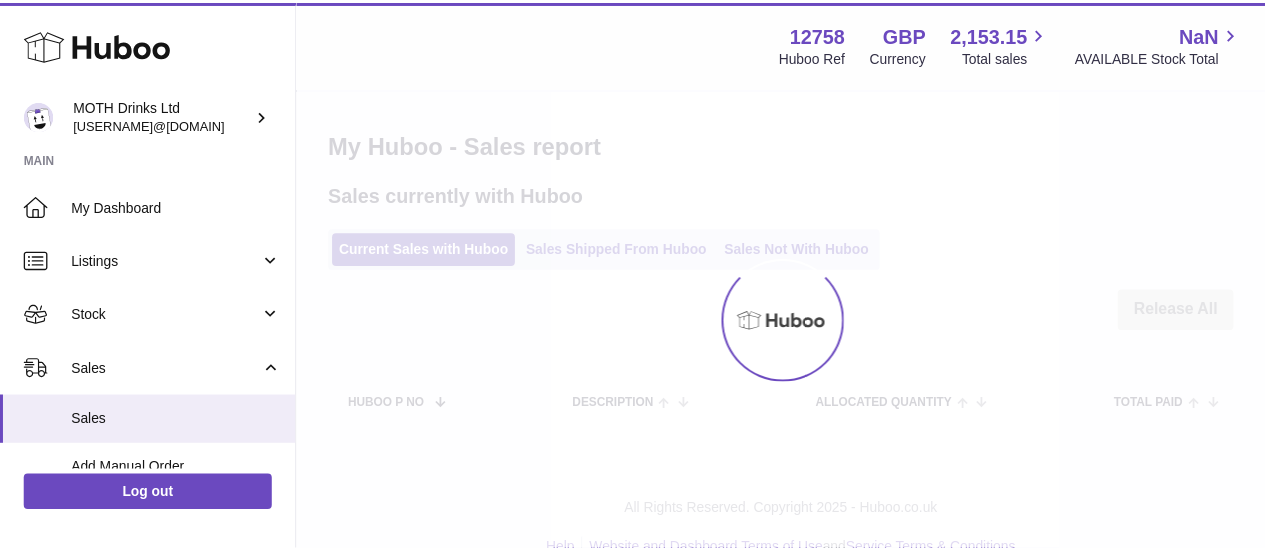 scroll, scrollTop: 0, scrollLeft: 0, axis: both 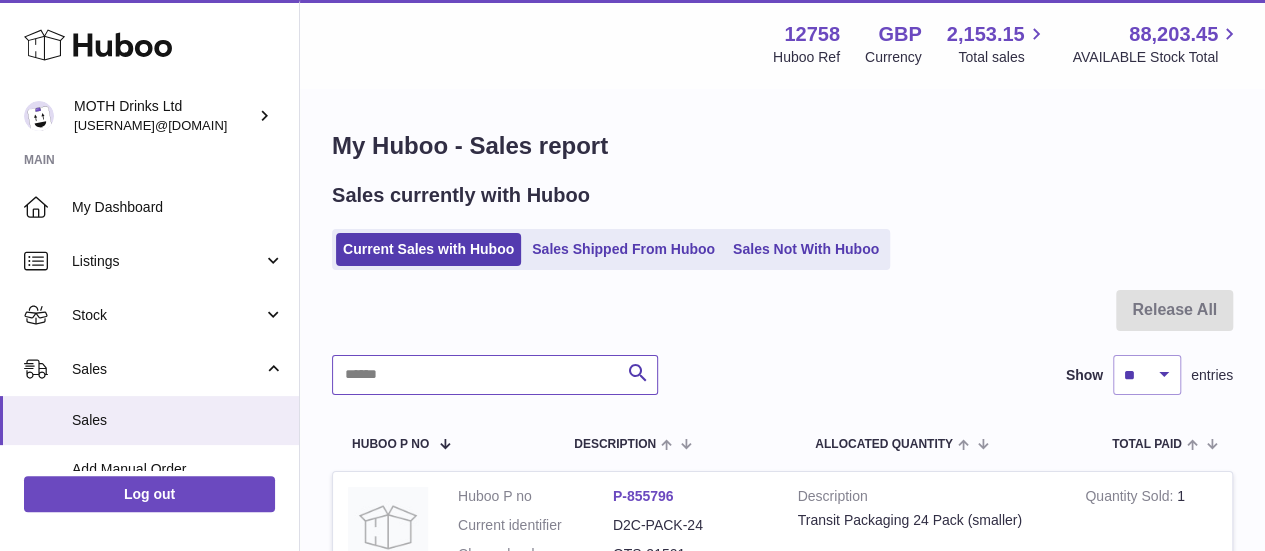 click at bounding box center (495, 375) 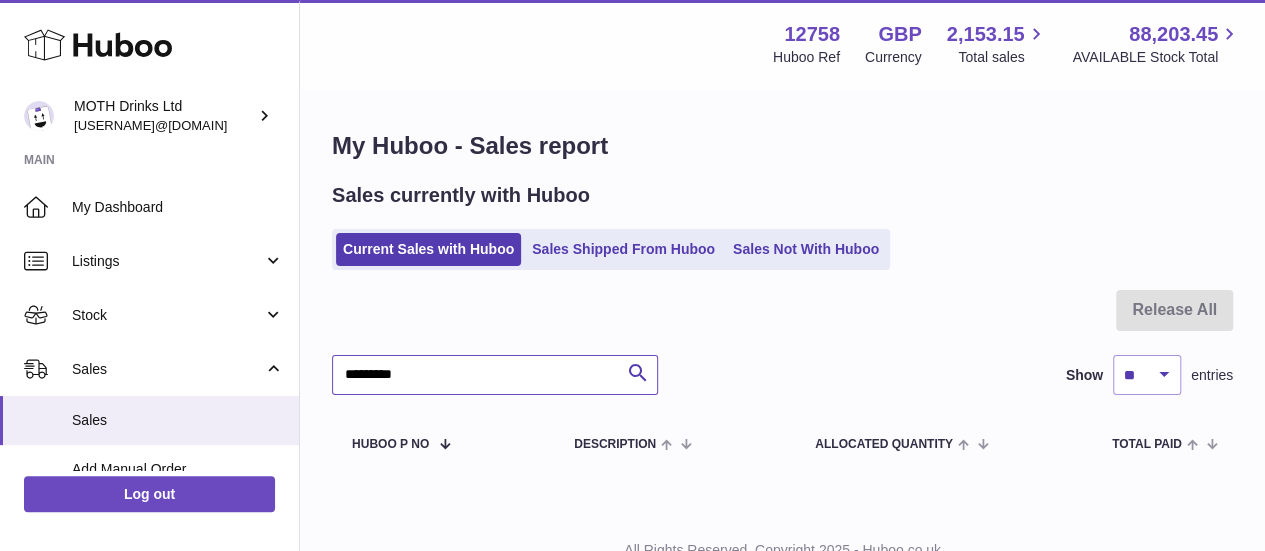 scroll, scrollTop: 77, scrollLeft: 0, axis: vertical 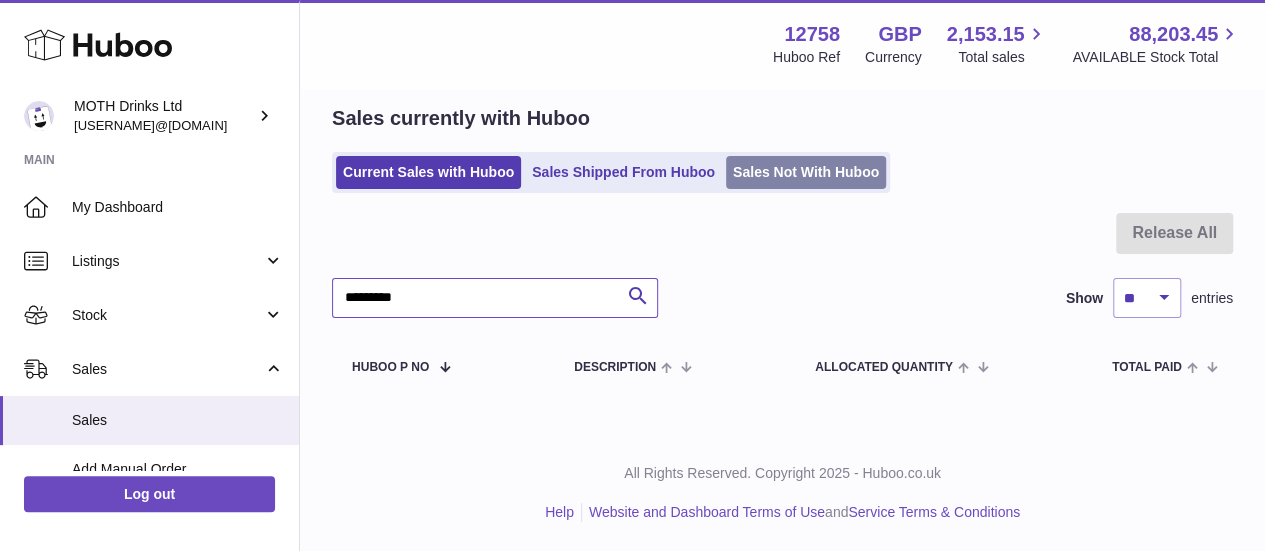 type on "*********" 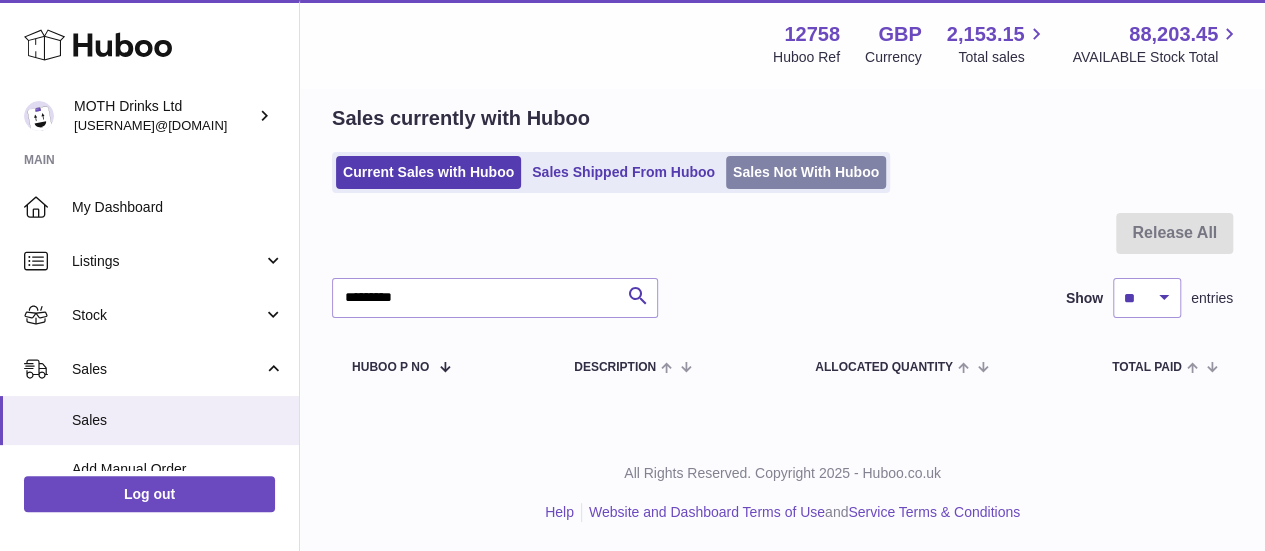 click on "Sales Not With Huboo" at bounding box center [806, 172] 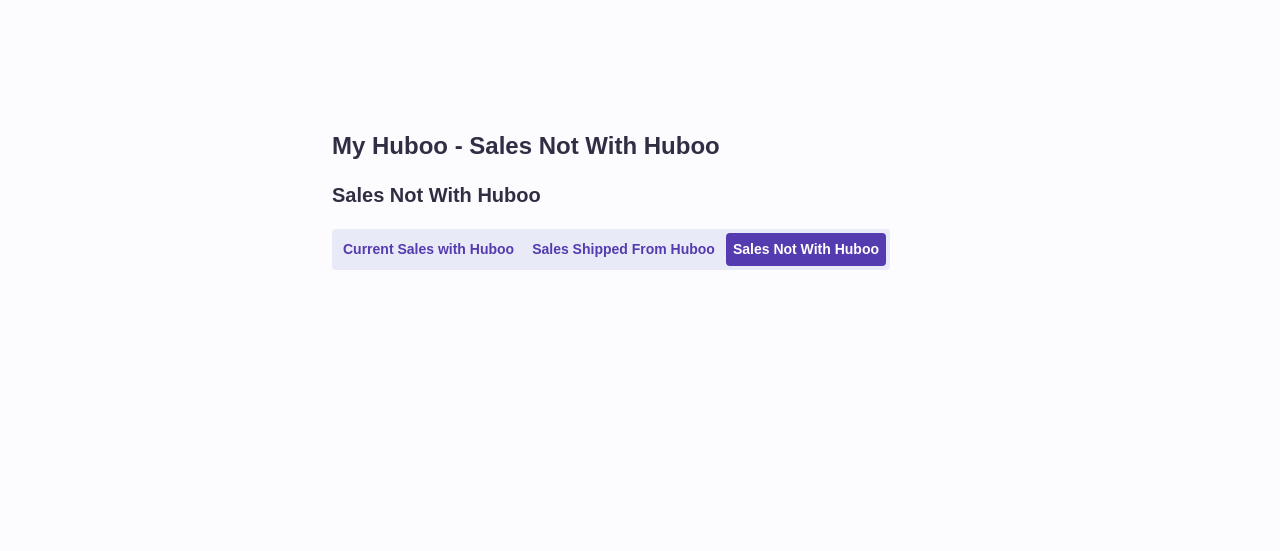 scroll, scrollTop: 0, scrollLeft: 0, axis: both 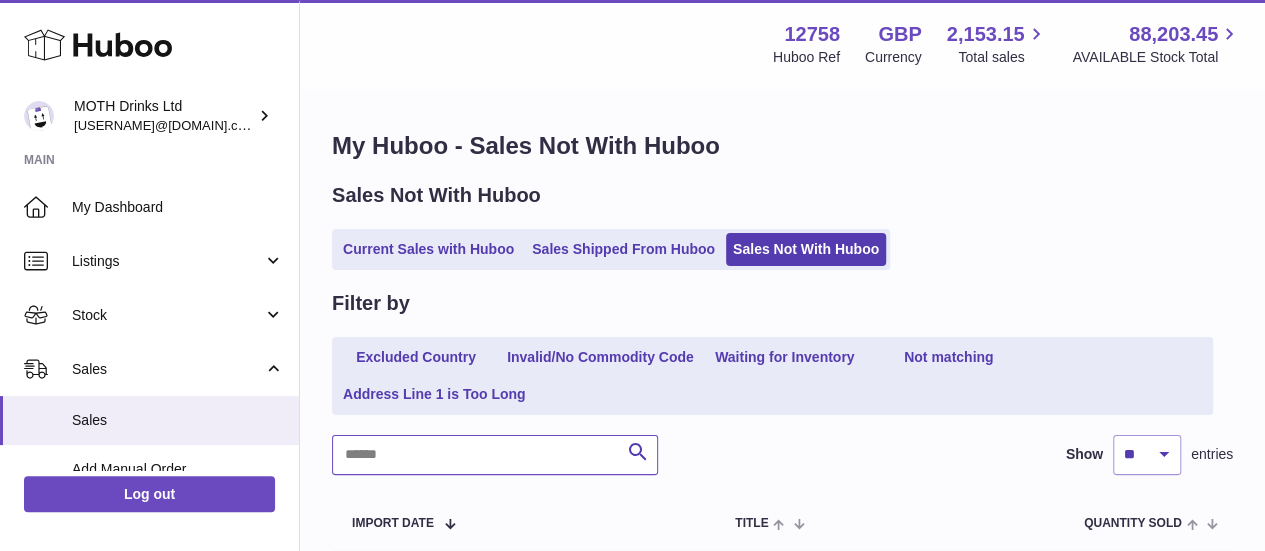 click at bounding box center [495, 455] 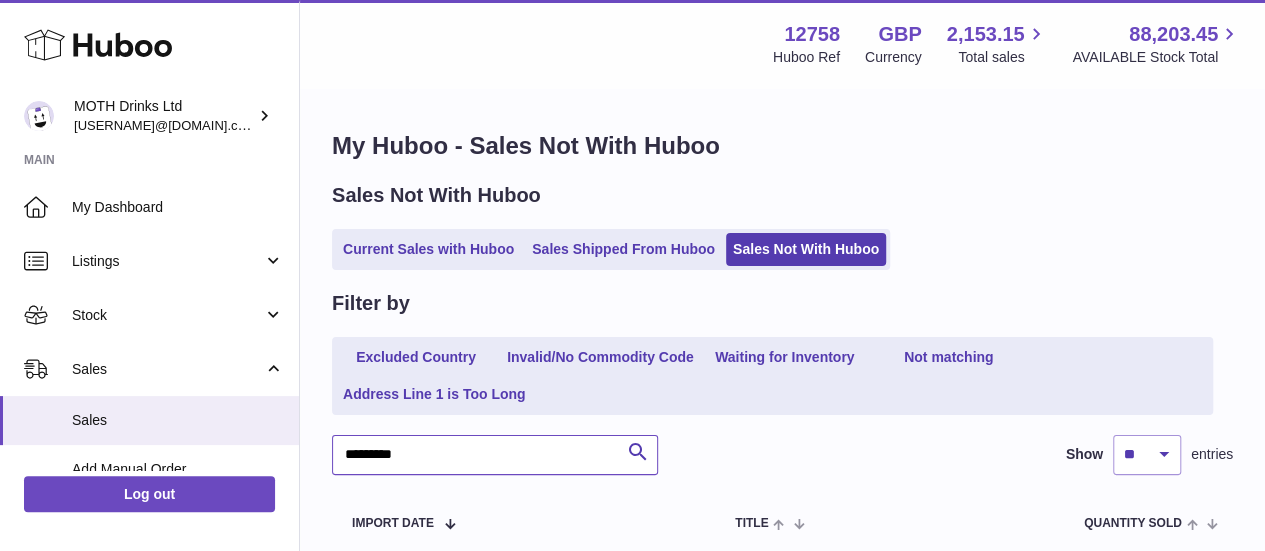 scroll, scrollTop: 157, scrollLeft: 0, axis: vertical 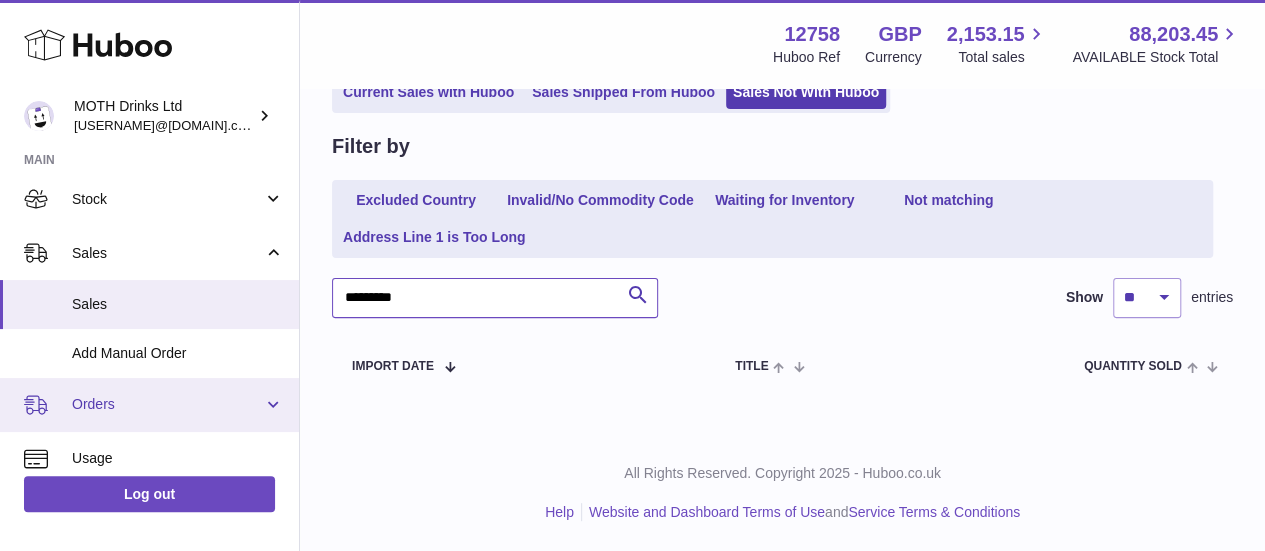 type on "*********" 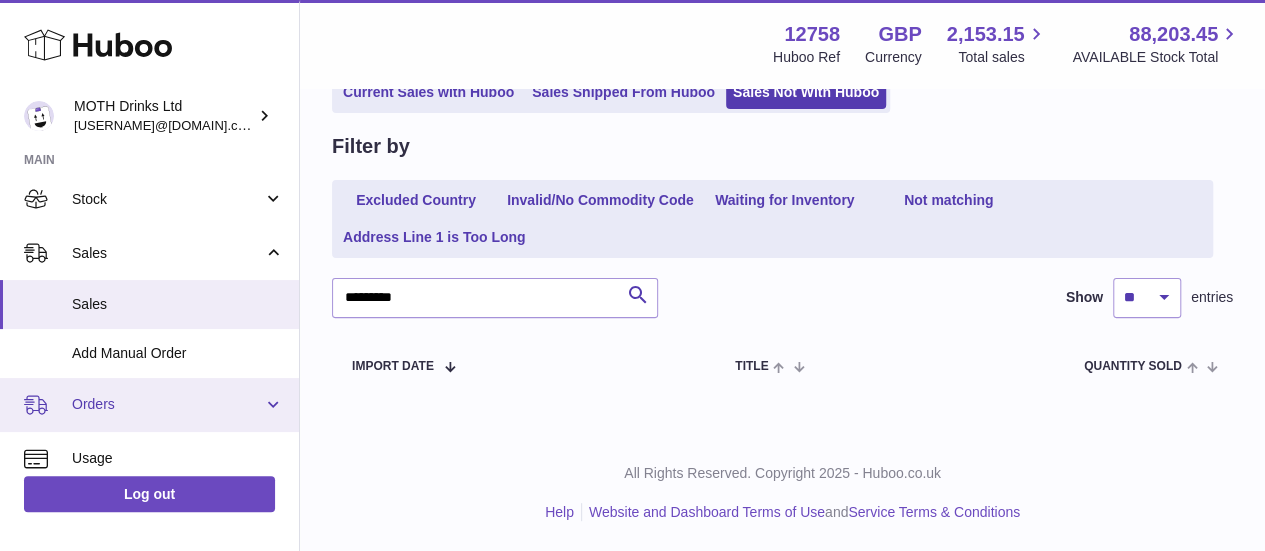 click on "Orders" at bounding box center (167, 404) 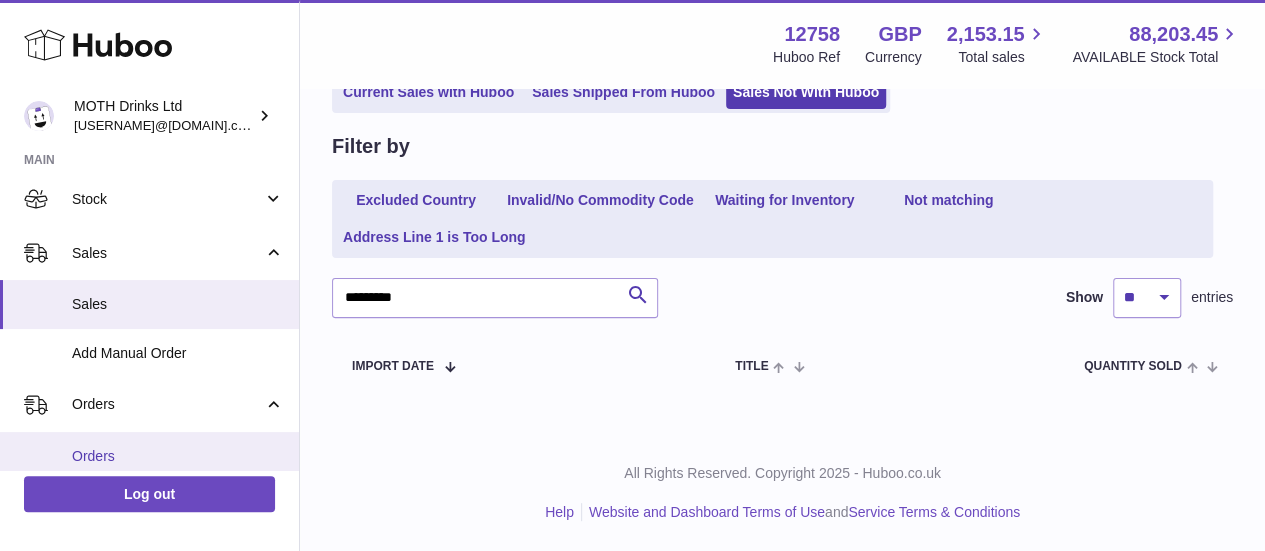 click on "Orders" at bounding box center [178, 456] 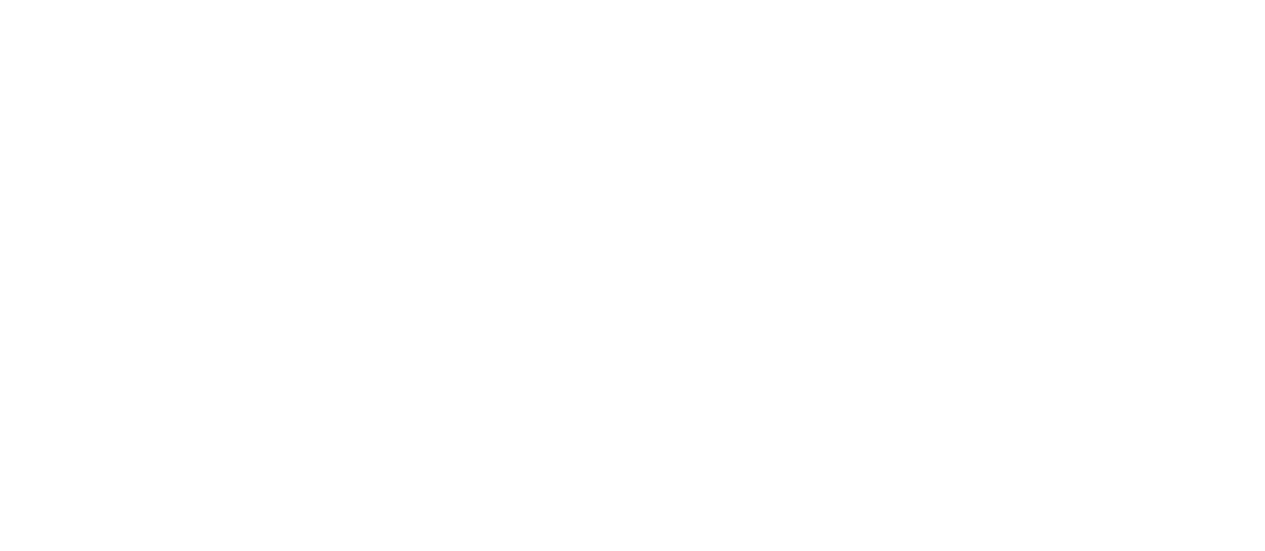 scroll, scrollTop: 0, scrollLeft: 0, axis: both 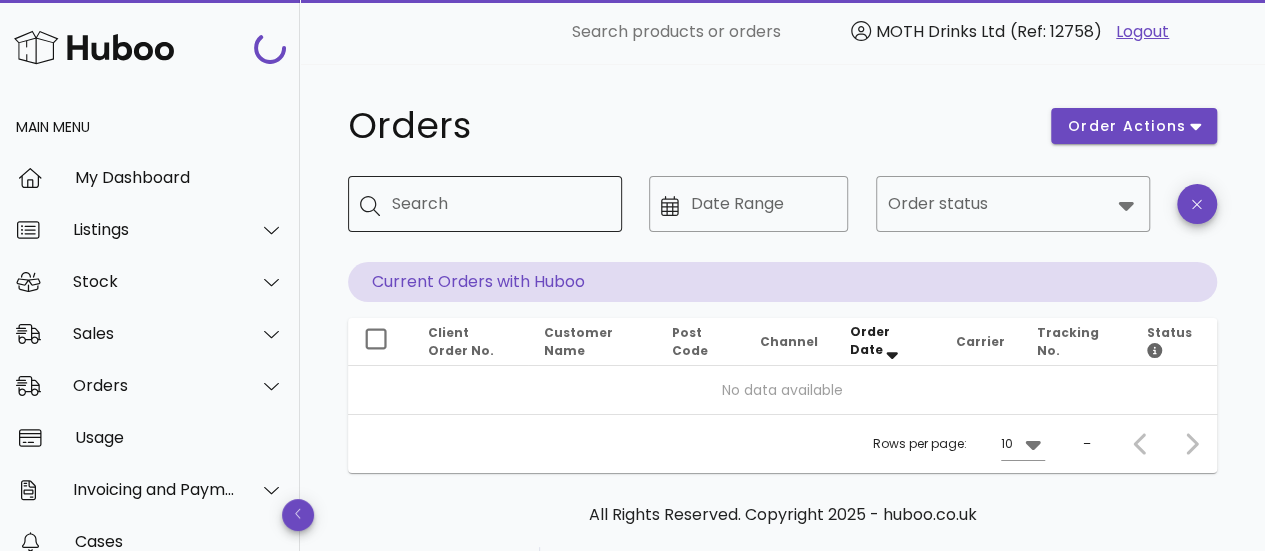 click on "Search" at bounding box center (499, 204) 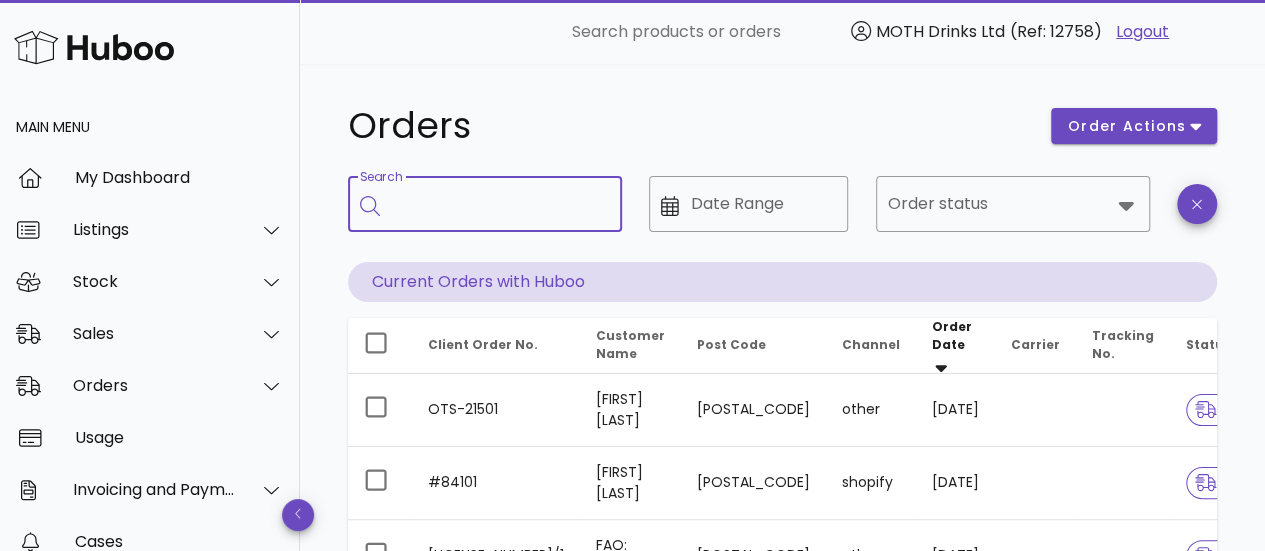 paste on "*********" 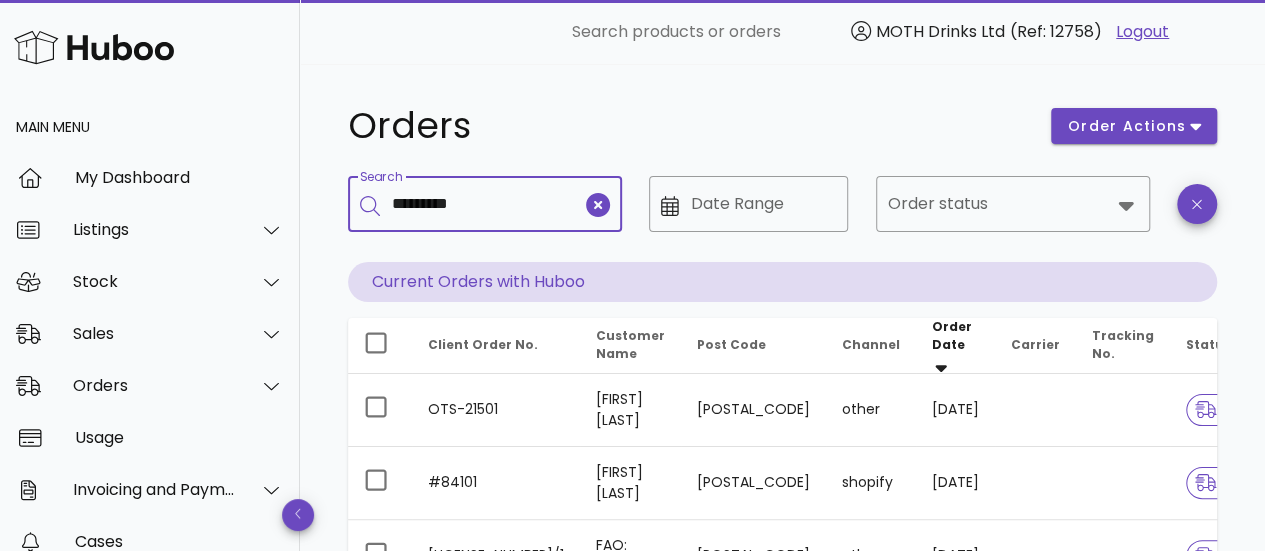type on "*********" 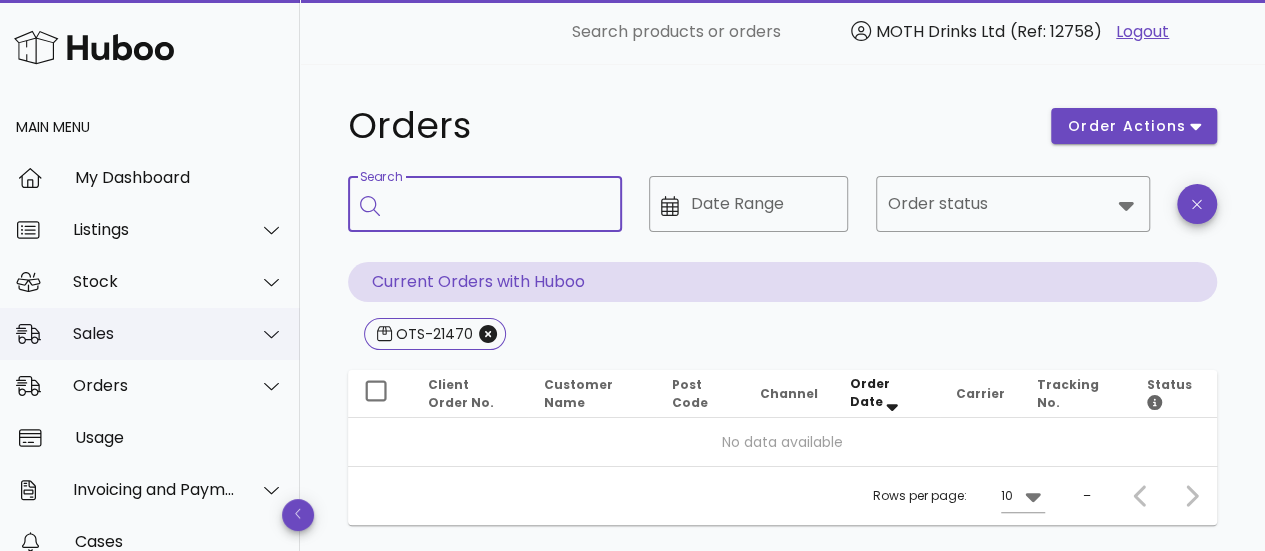 click on "Sales" at bounding box center [154, 333] 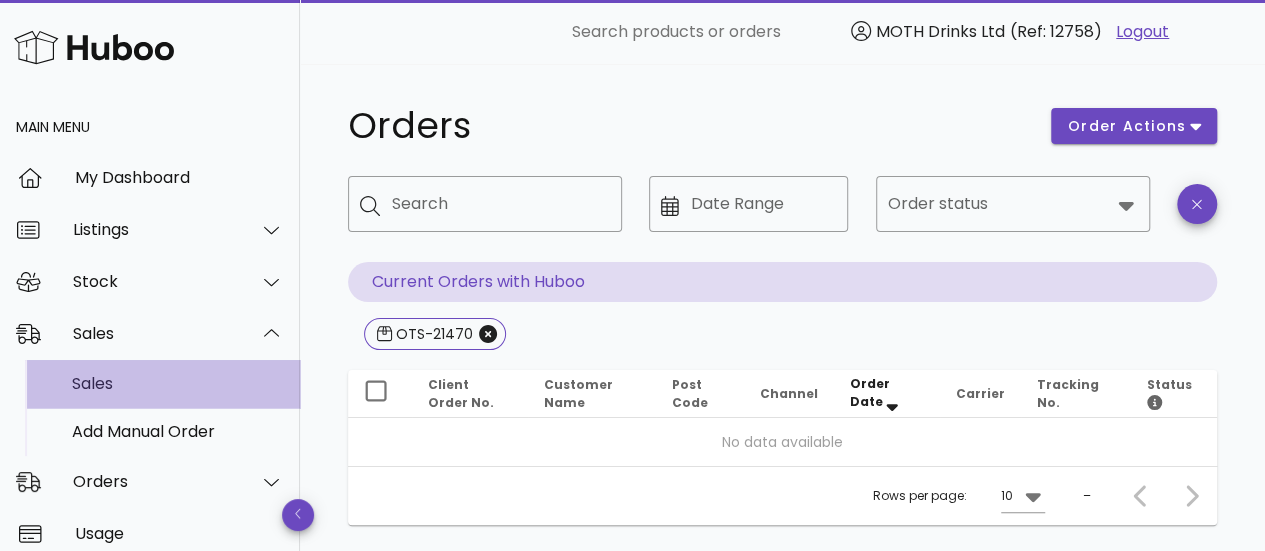 click on "Sales" at bounding box center [178, 383] 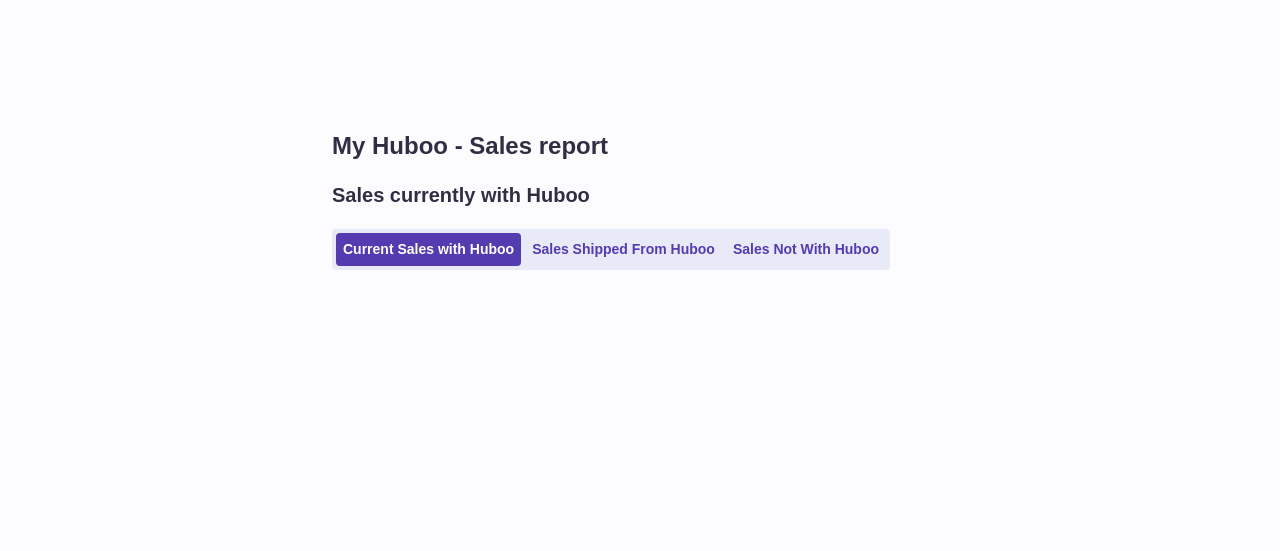 scroll, scrollTop: 0, scrollLeft: 0, axis: both 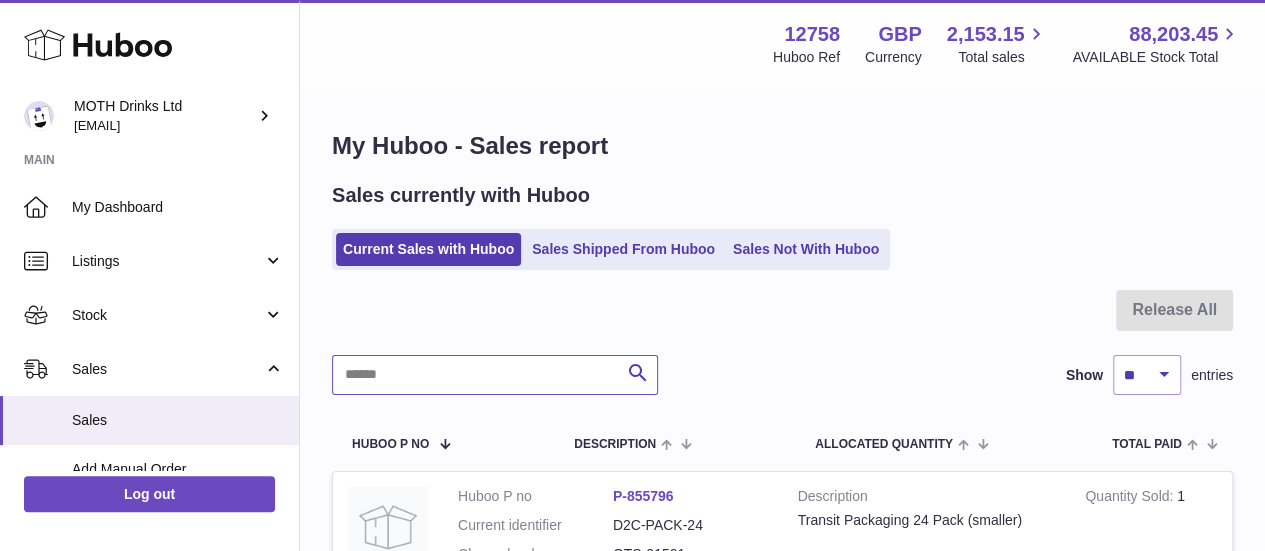 click at bounding box center (495, 375) 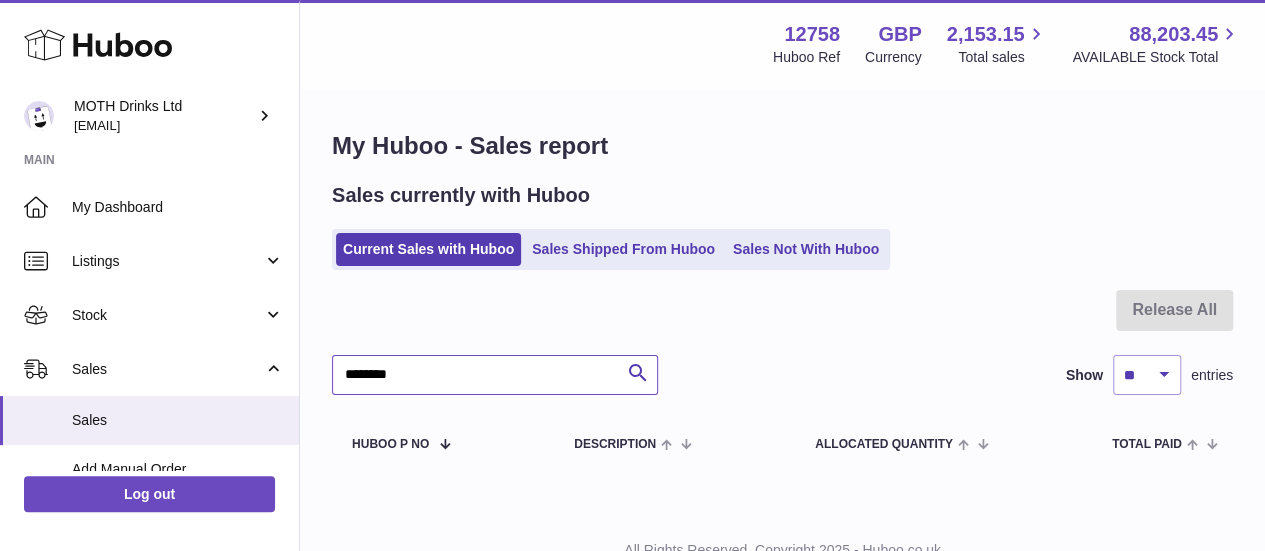 scroll, scrollTop: 77, scrollLeft: 0, axis: vertical 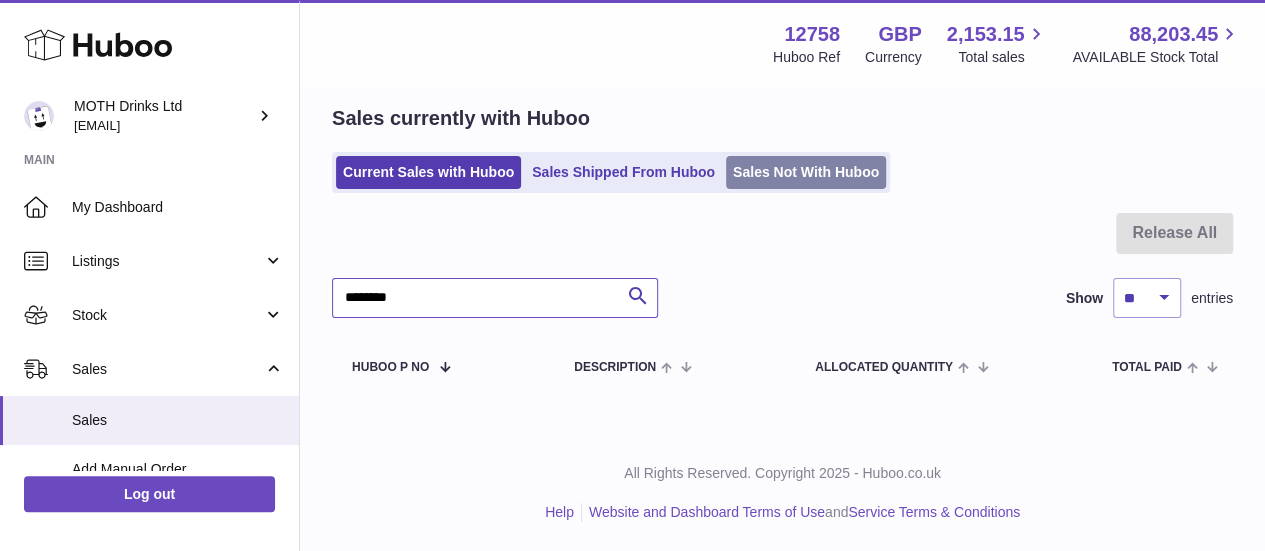 type on "********" 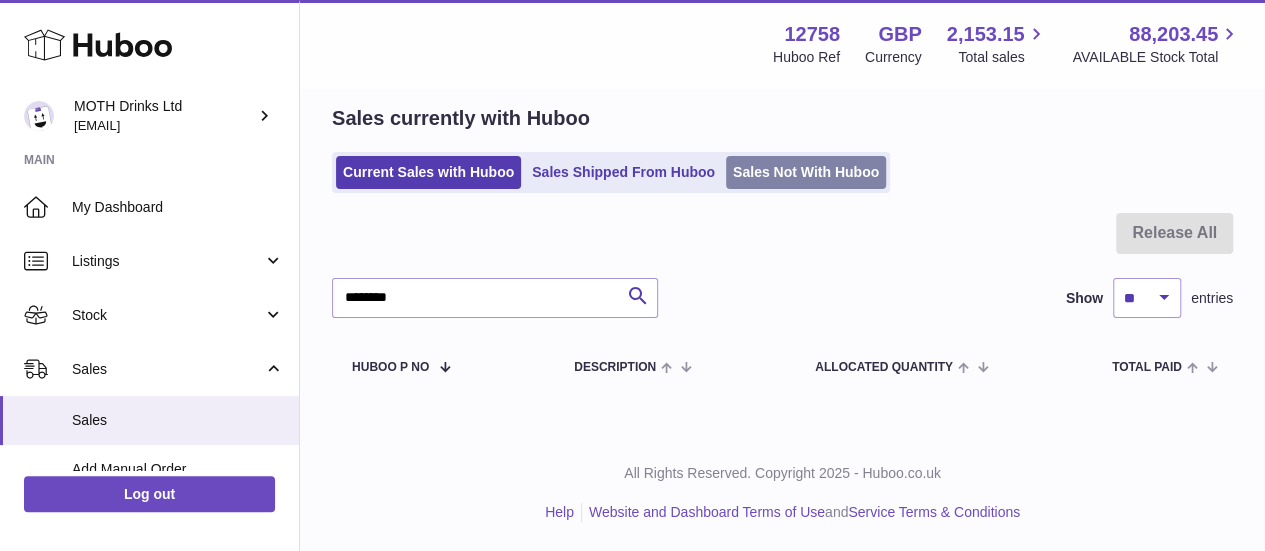click on "Sales Not With Huboo" at bounding box center (806, 172) 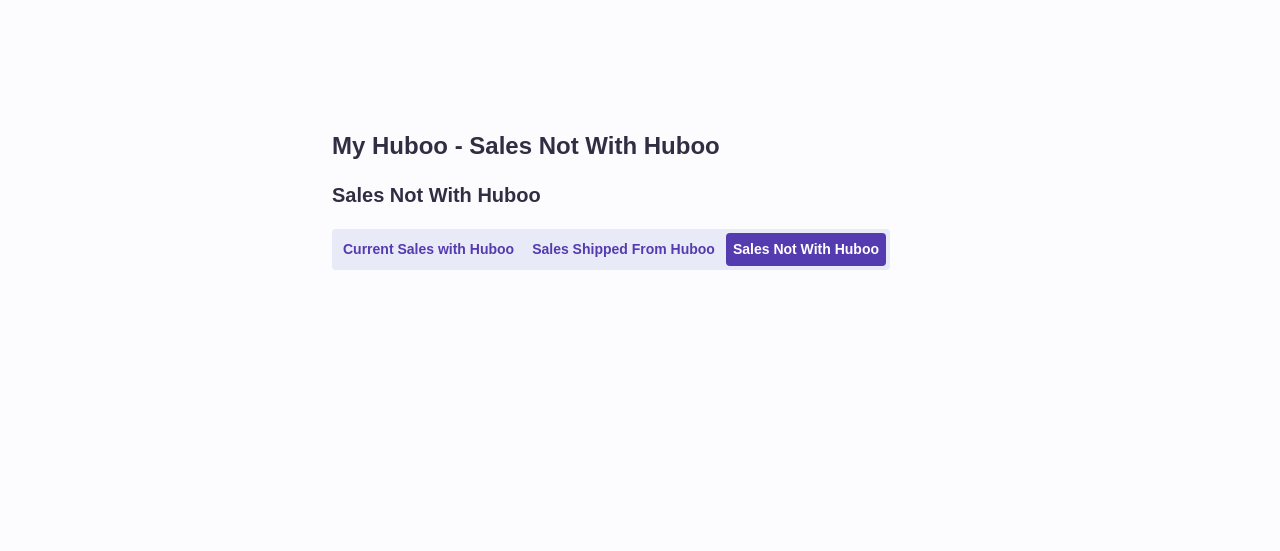 scroll, scrollTop: 0, scrollLeft: 0, axis: both 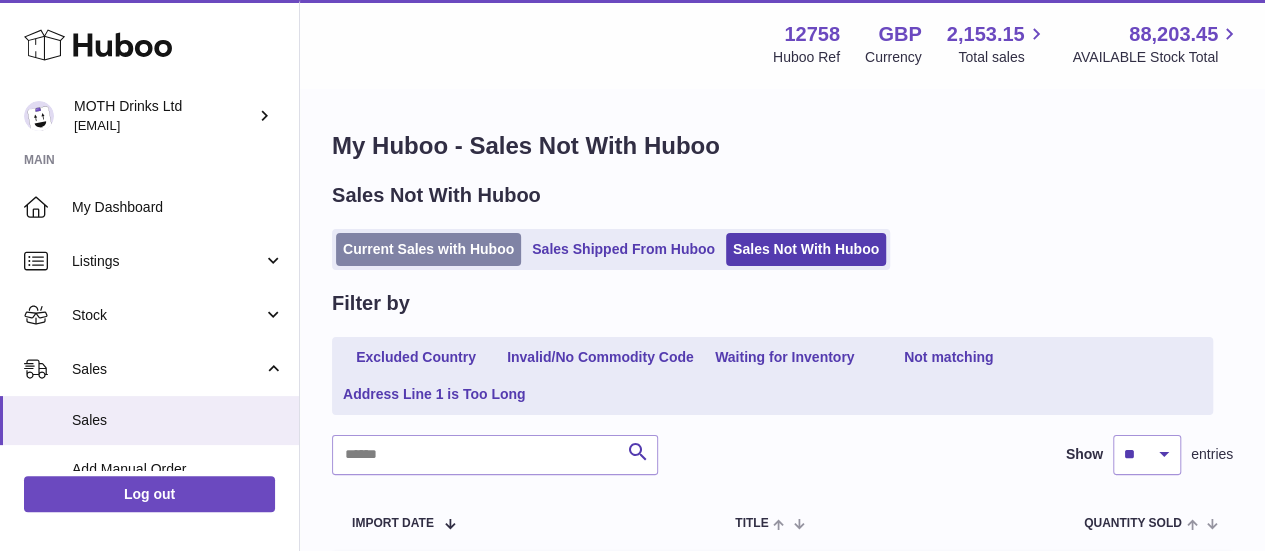 click on "Current Sales with Huboo" at bounding box center [428, 249] 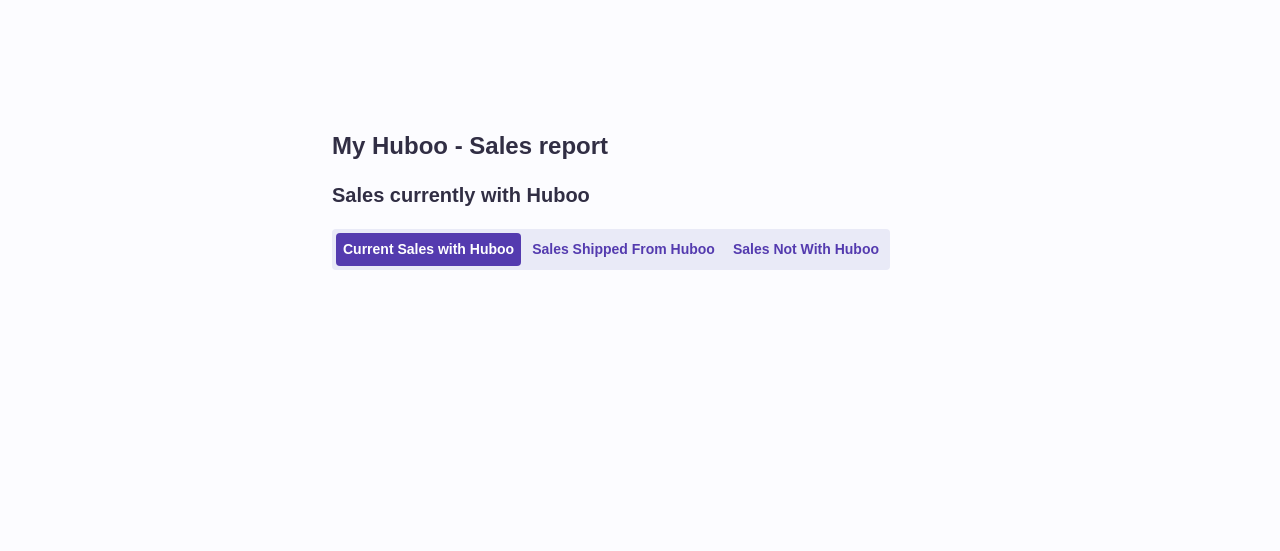 scroll, scrollTop: 0, scrollLeft: 0, axis: both 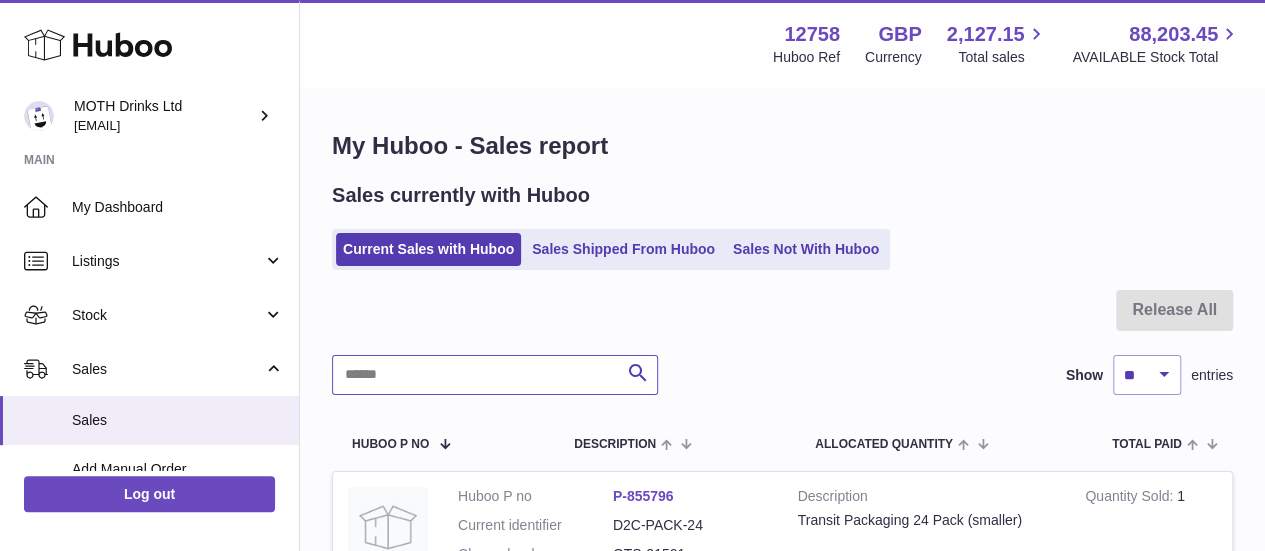 click at bounding box center [495, 375] 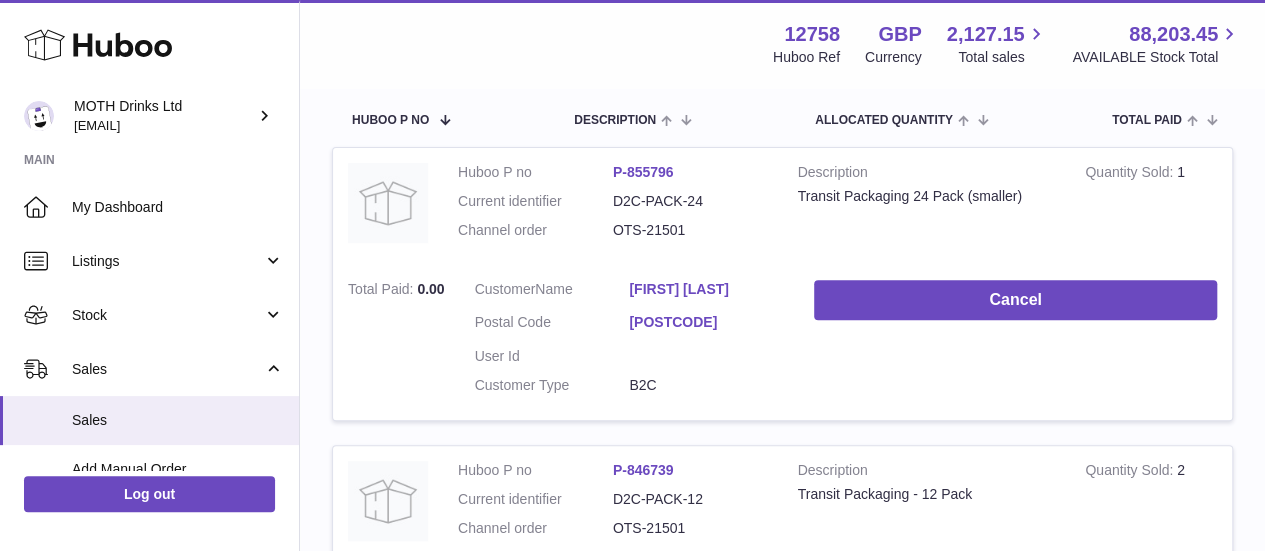 scroll, scrollTop: 326, scrollLeft: 0, axis: vertical 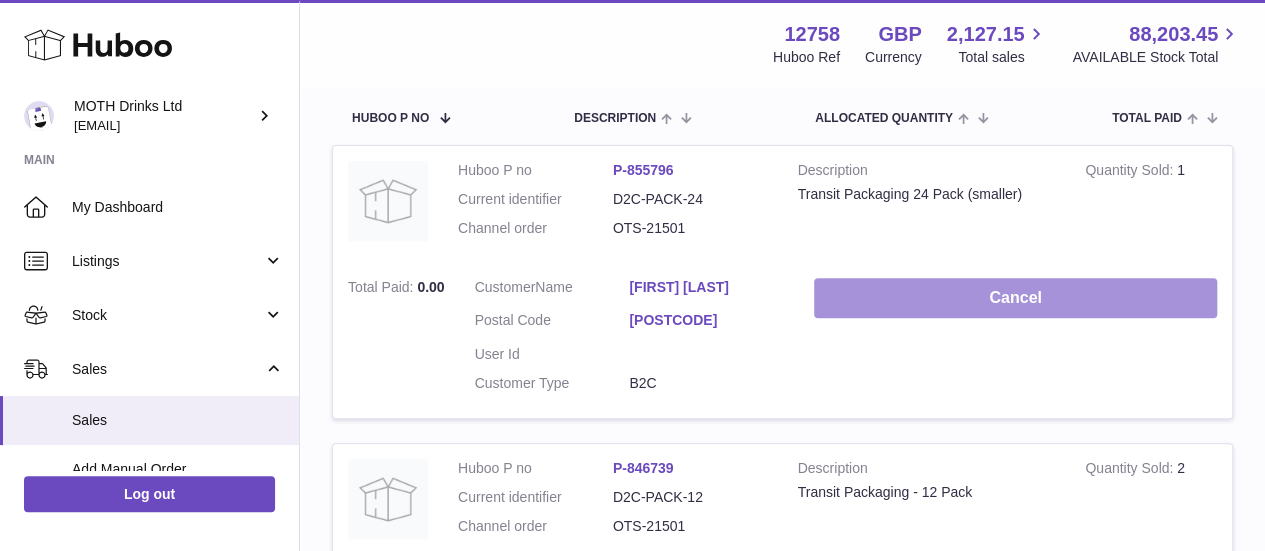 type on "*********" 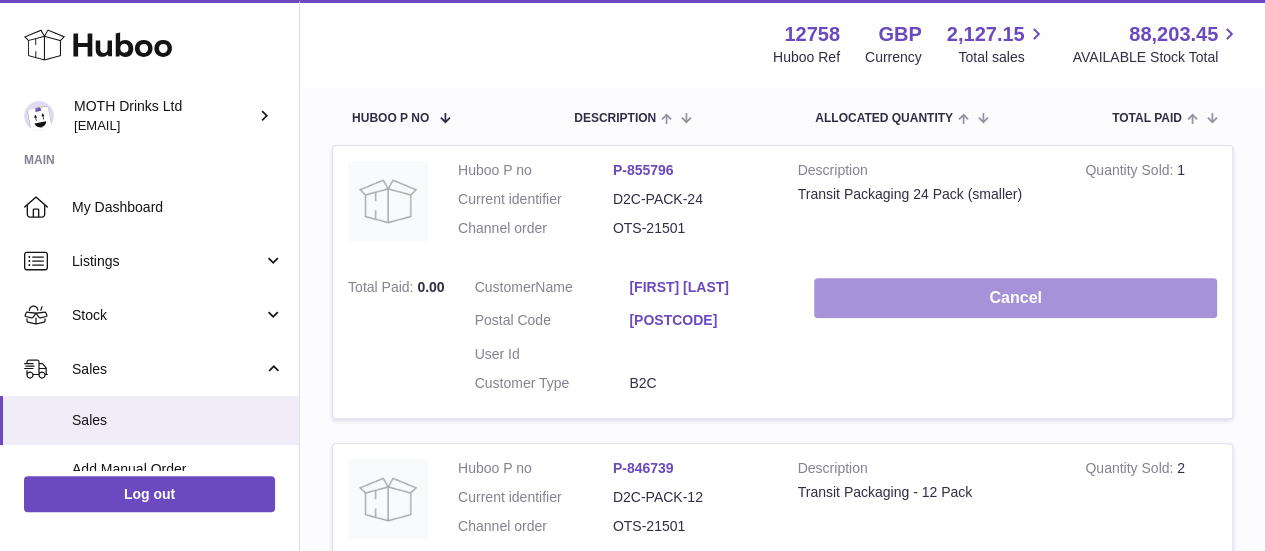 click on "Cancel" at bounding box center [1015, 298] 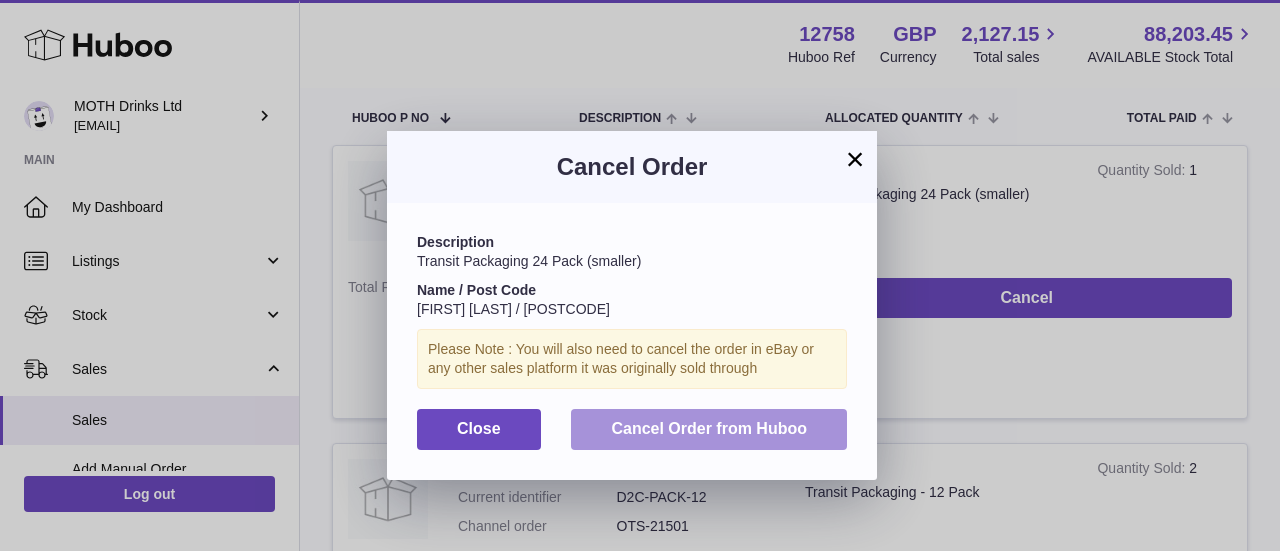 click on "Cancel Order from Huboo" at bounding box center (709, 428) 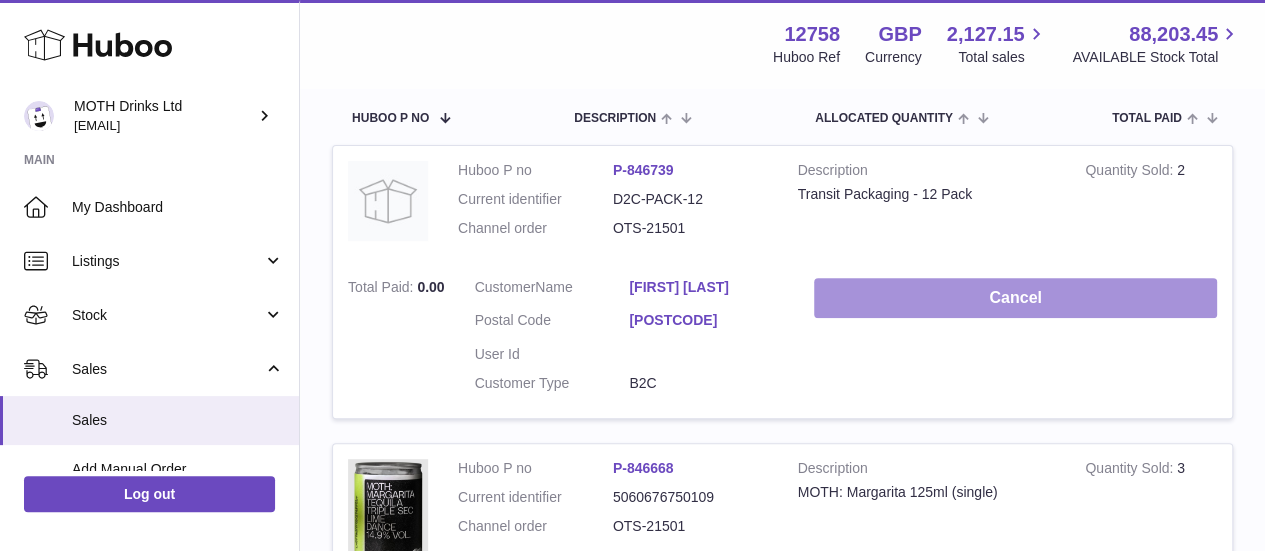 click on "Cancel" at bounding box center (1015, 298) 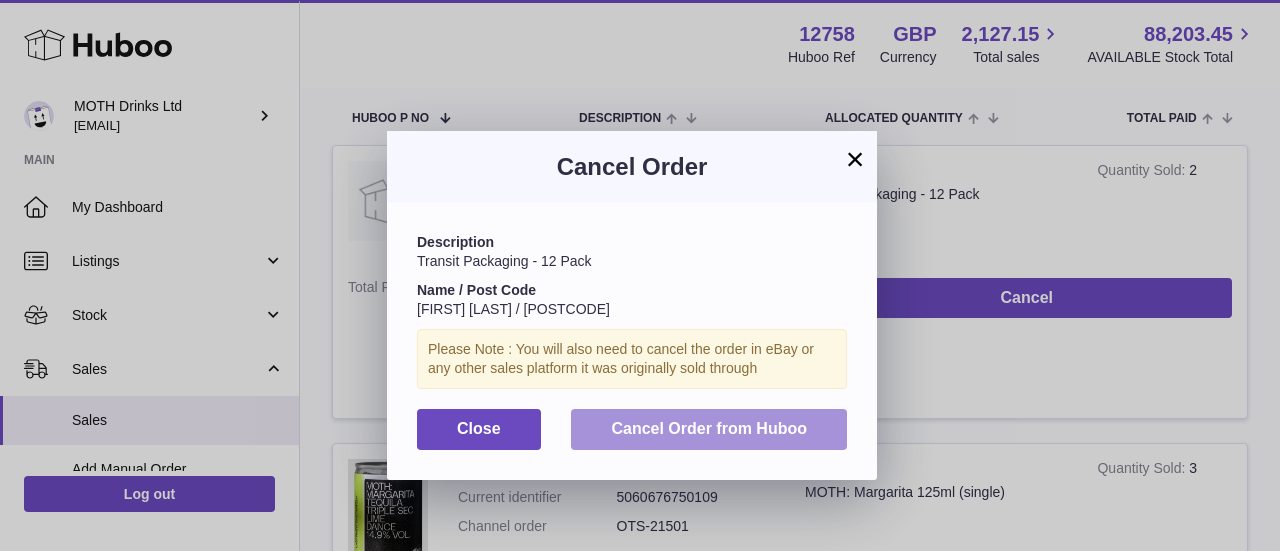 click on "Cancel Order from Huboo" at bounding box center (709, 428) 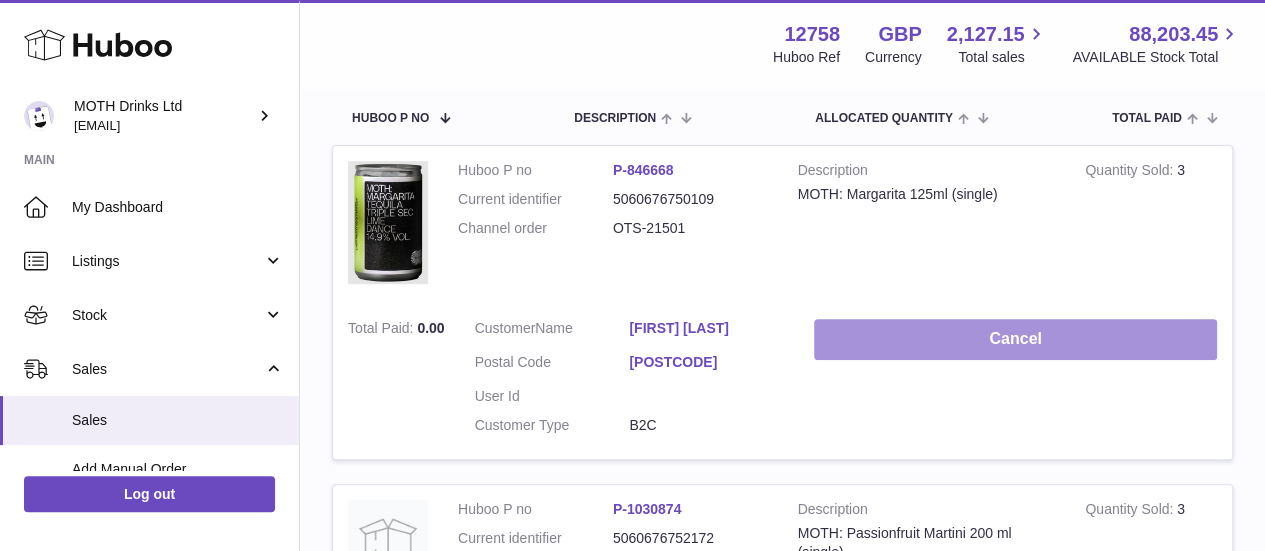 click on "Cancel" at bounding box center [1015, 339] 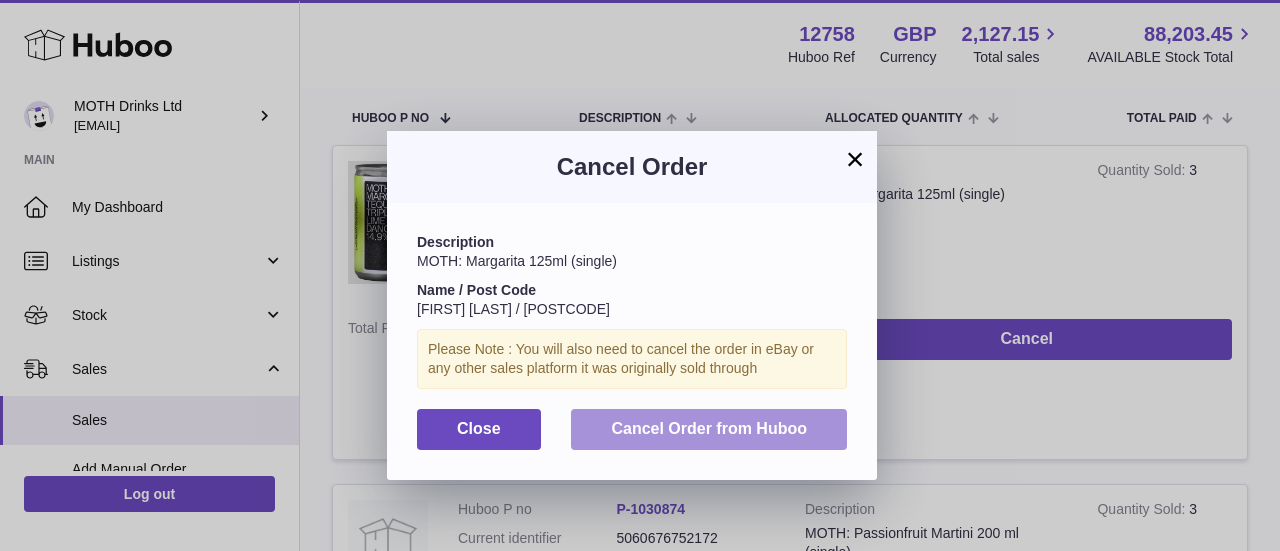 click on "Cancel Order from Huboo" at bounding box center (709, 428) 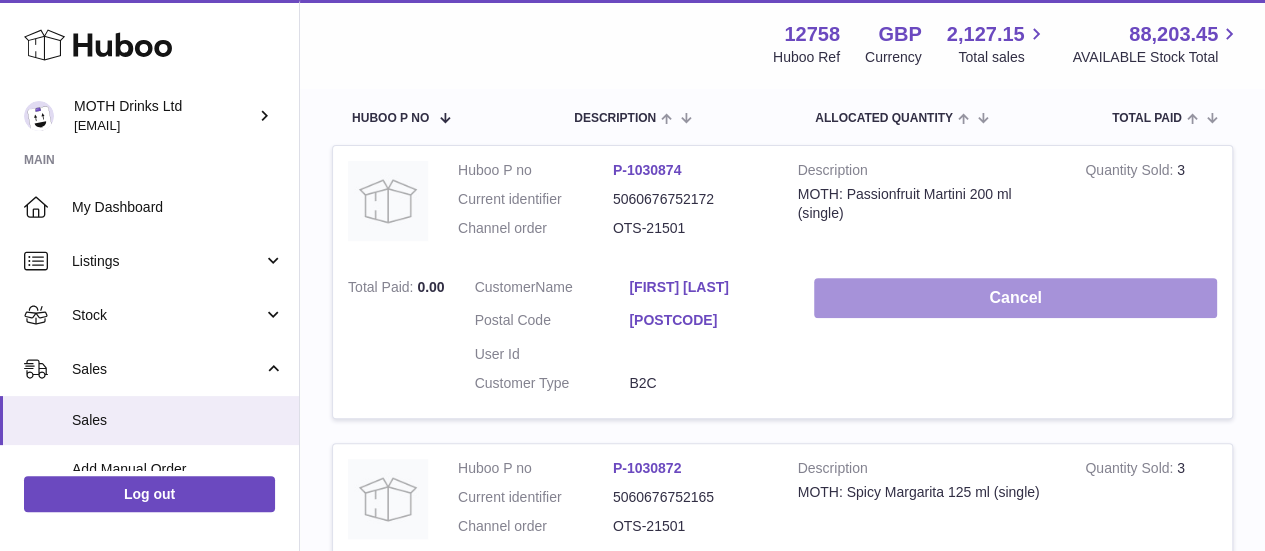 click on "Cancel" at bounding box center [1015, 298] 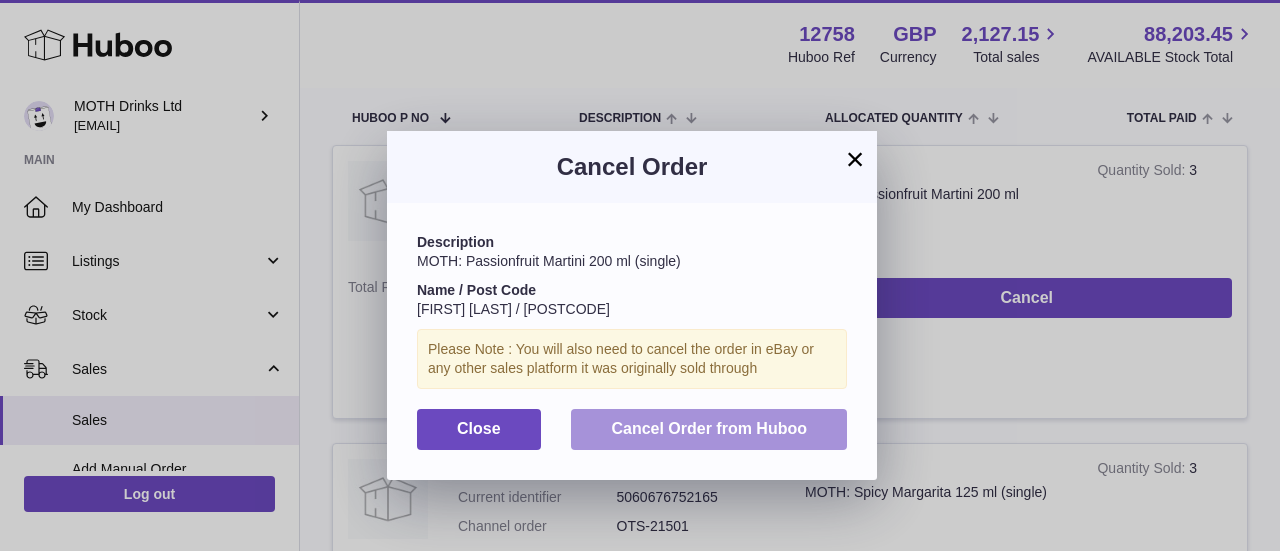 click on "Cancel Order from Huboo" at bounding box center [709, 428] 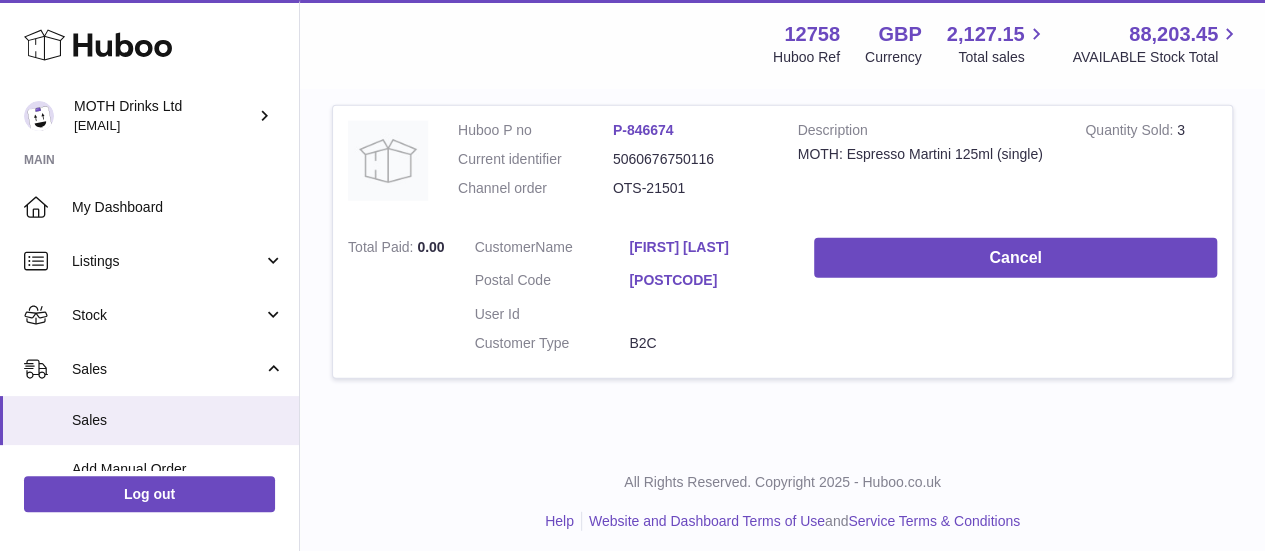 scroll, scrollTop: 2525, scrollLeft: 0, axis: vertical 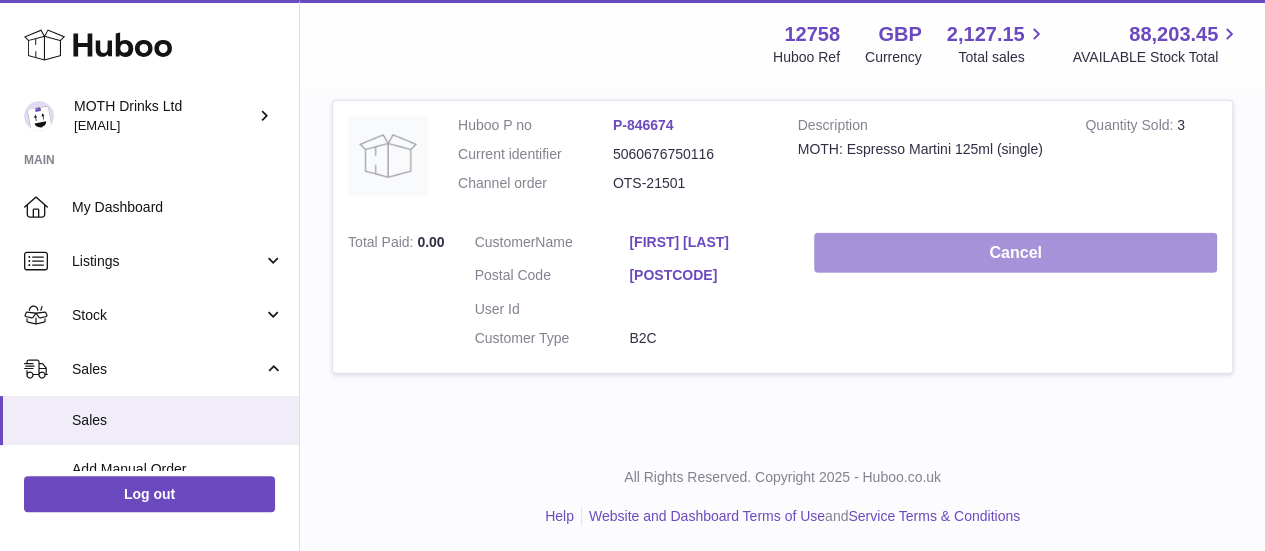 click on "Cancel" at bounding box center (1015, 253) 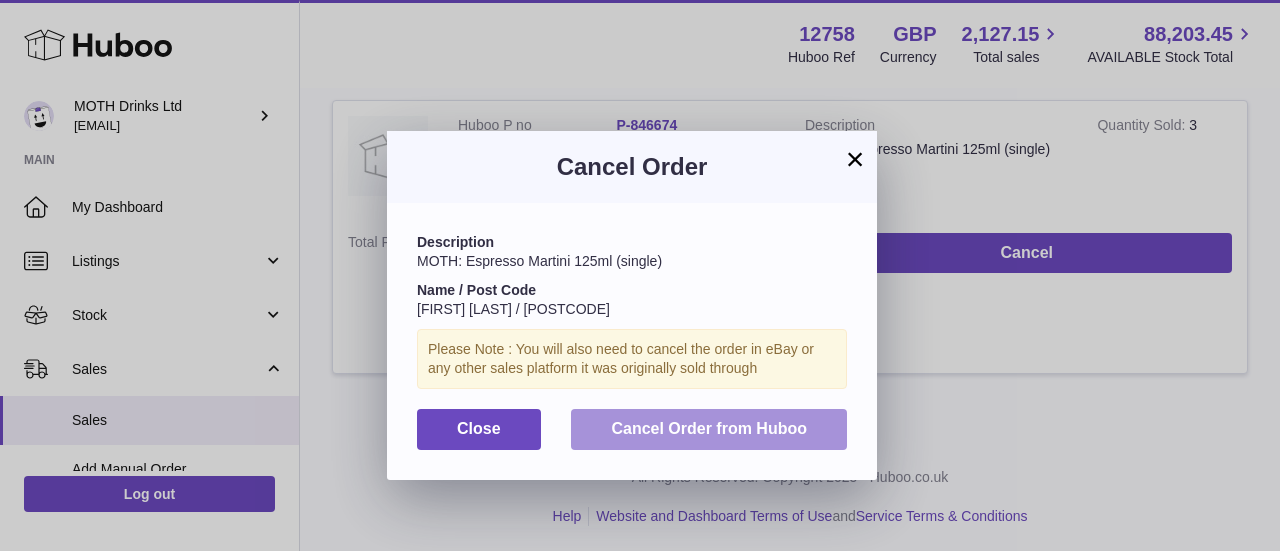 click on "Cancel Order from Huboo" at bounding box center [709, 428] 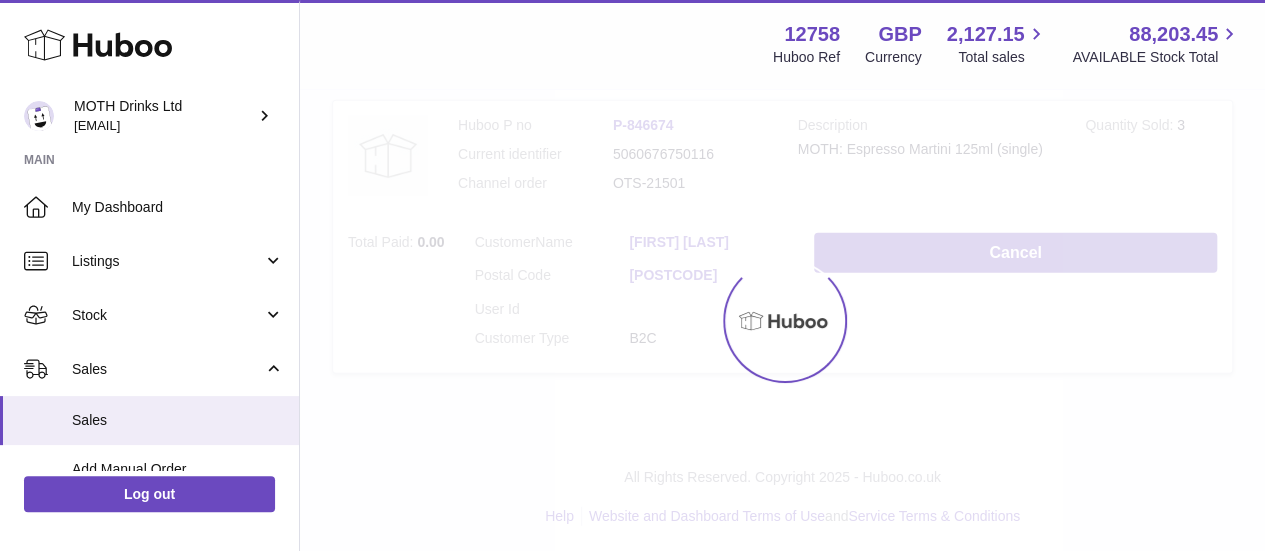 scroll, scrollTop: 2227, scrollLeft: 0, axis: vertical 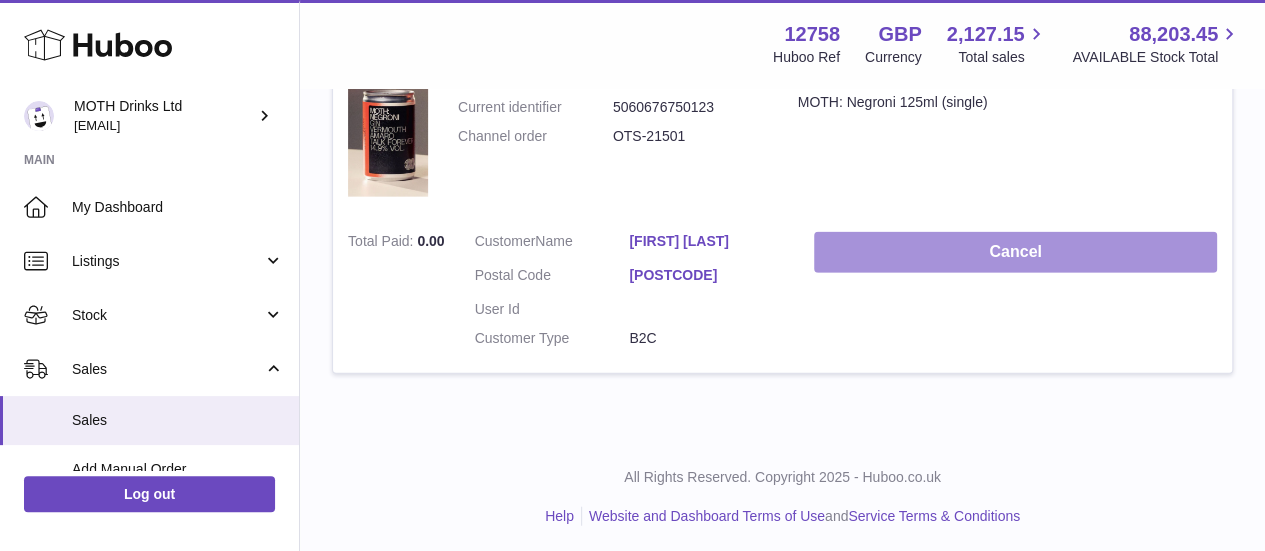 click on "Cancel" at bounding box center (1015, 252) 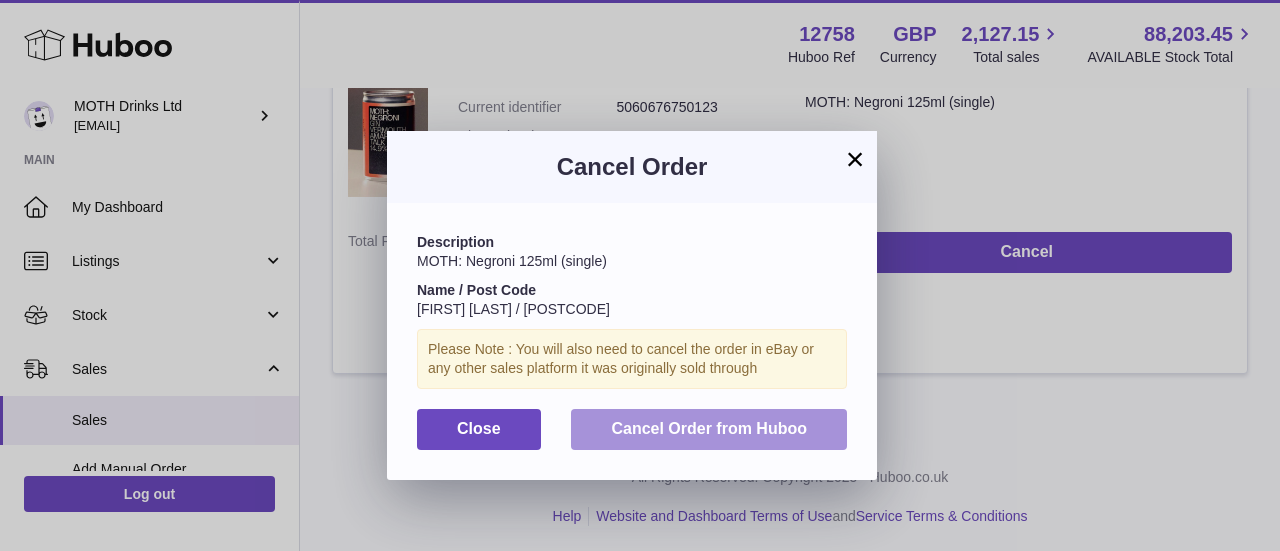 click on "Cancel Order from Huboo" at bounding box center [709, 428] 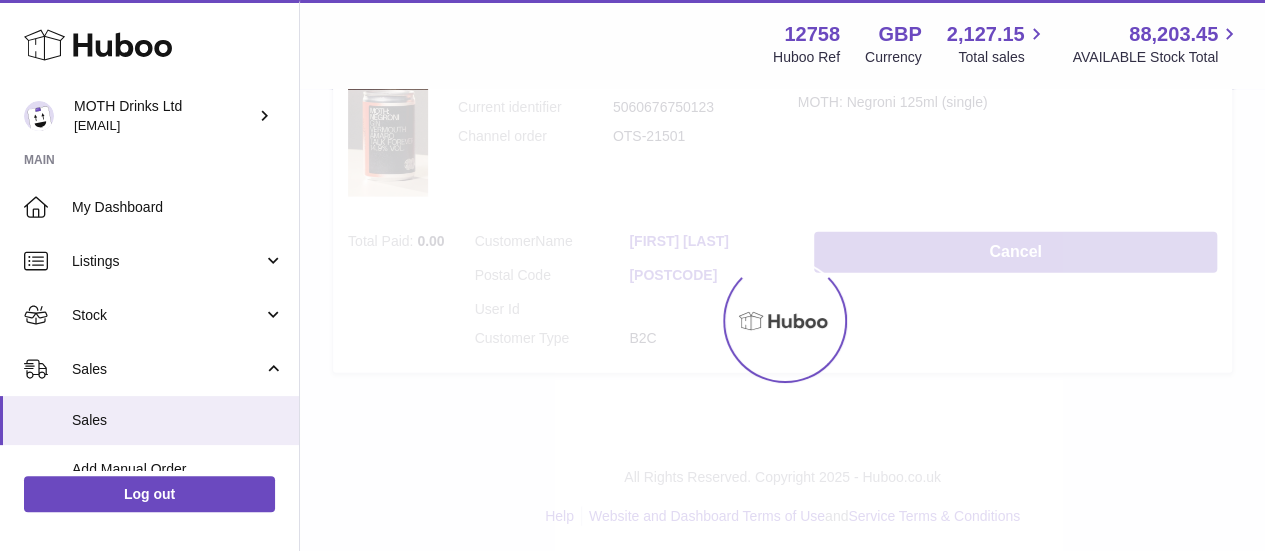 scroll, scrollTop: 1883, scrollLeft: 0, axis: vertical 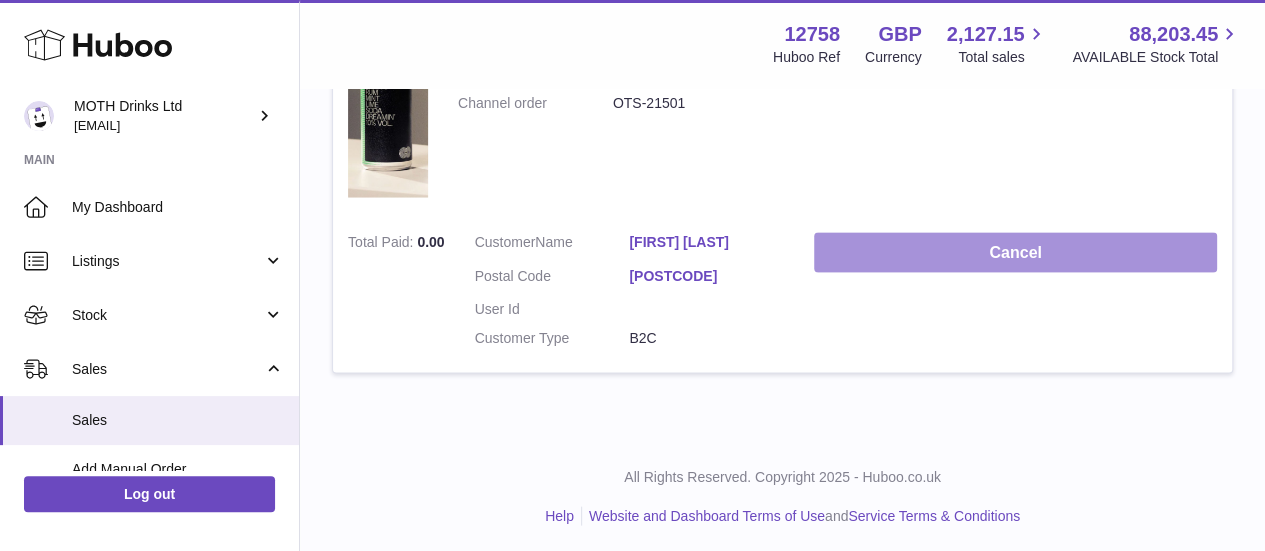 click on "Cancel" at bounding box center (1015, 252) 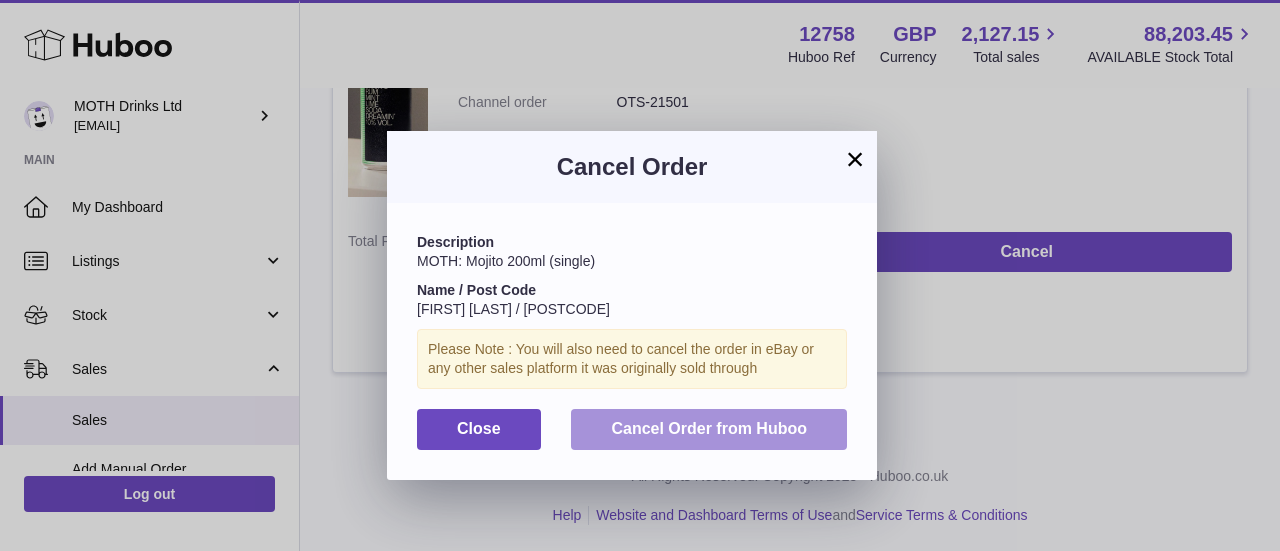 click on "Cancel Order from Huboo" at bounding box center (709, 428) 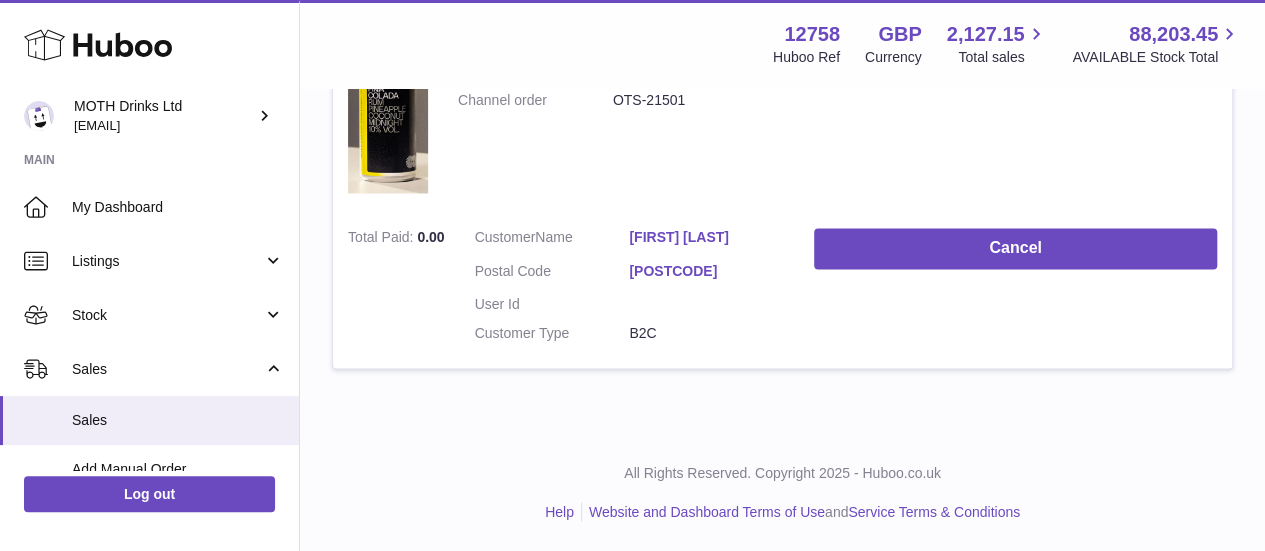 scroll, scrollTop: 1506, scrollLeft: 0, axis: vertical 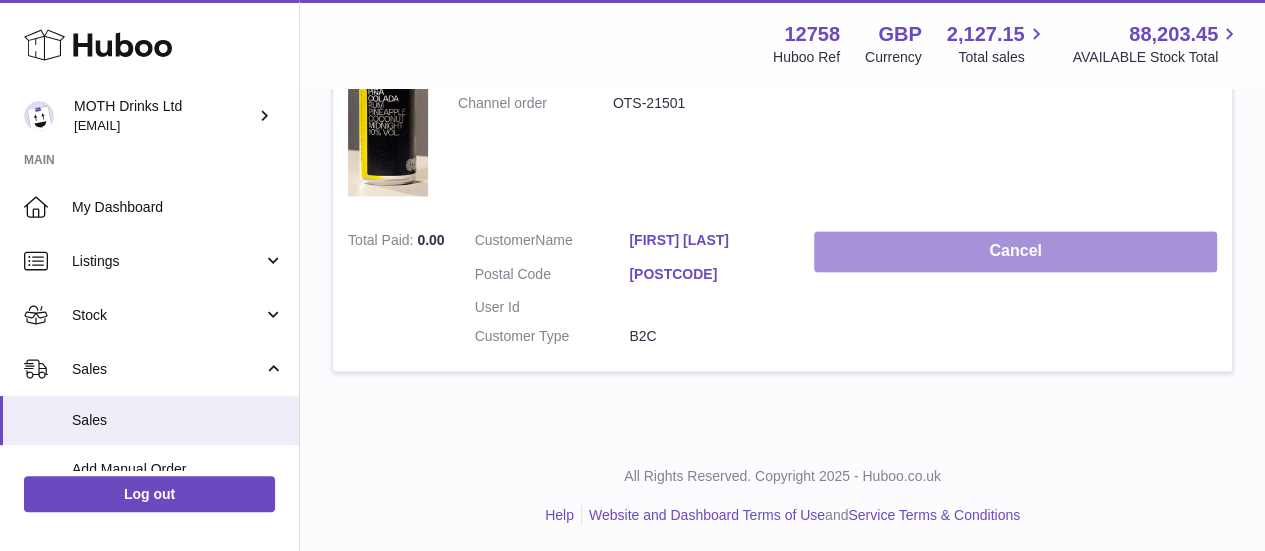 click on "Cancel" at bounding box center [1015, 251] 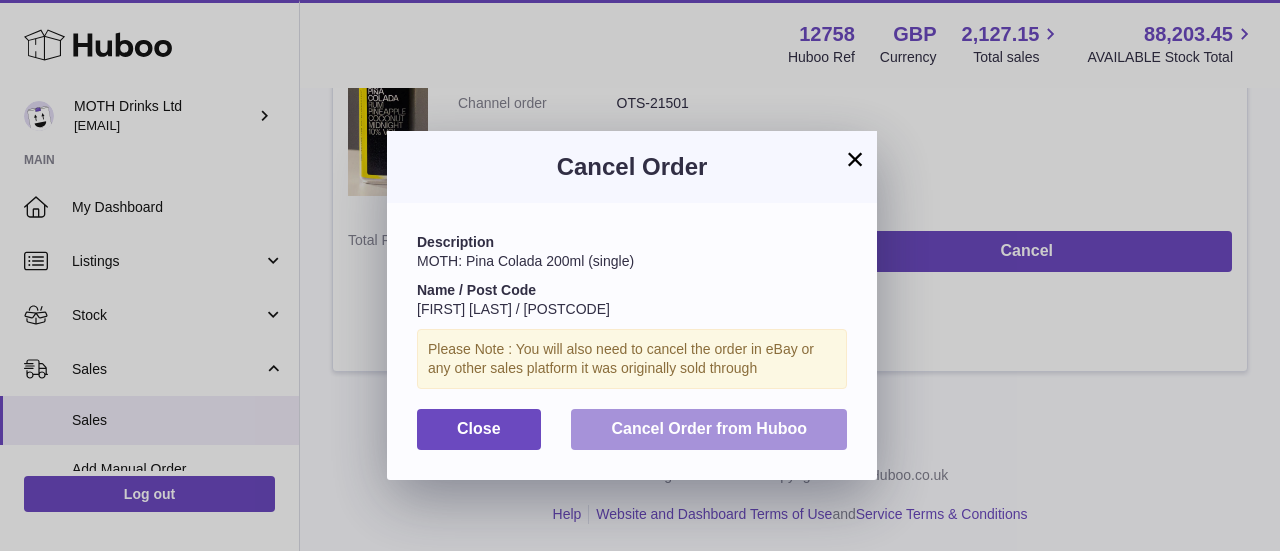 click on "Cancel Order from Huboo" at bounding box center (709, 428) 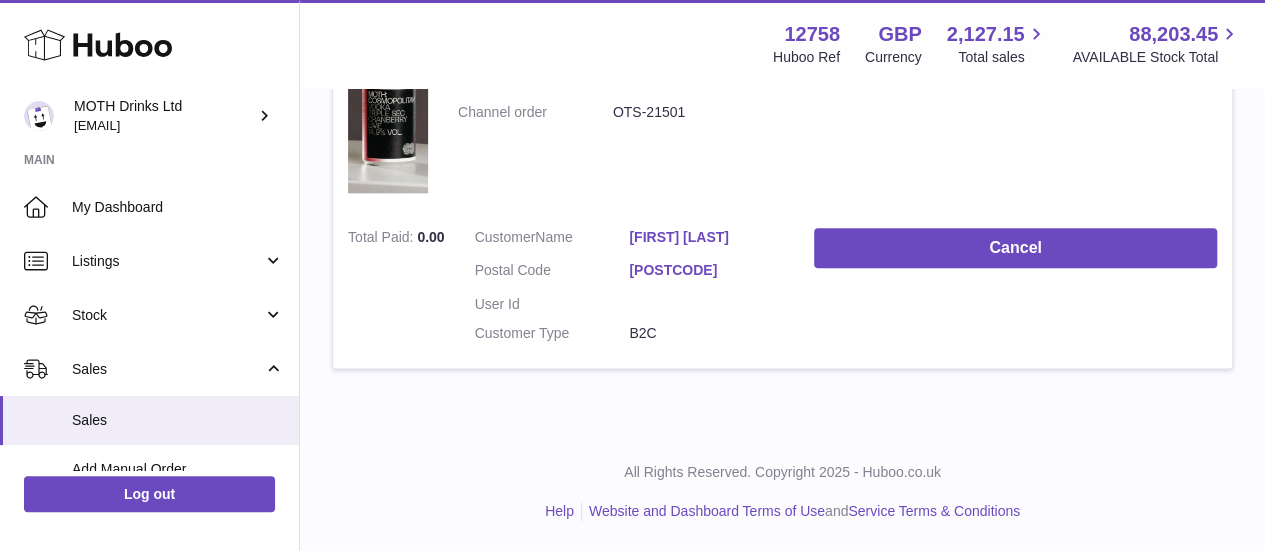 scroll, scrollTop: 1130, scrollLeft: 0, axis: vertical 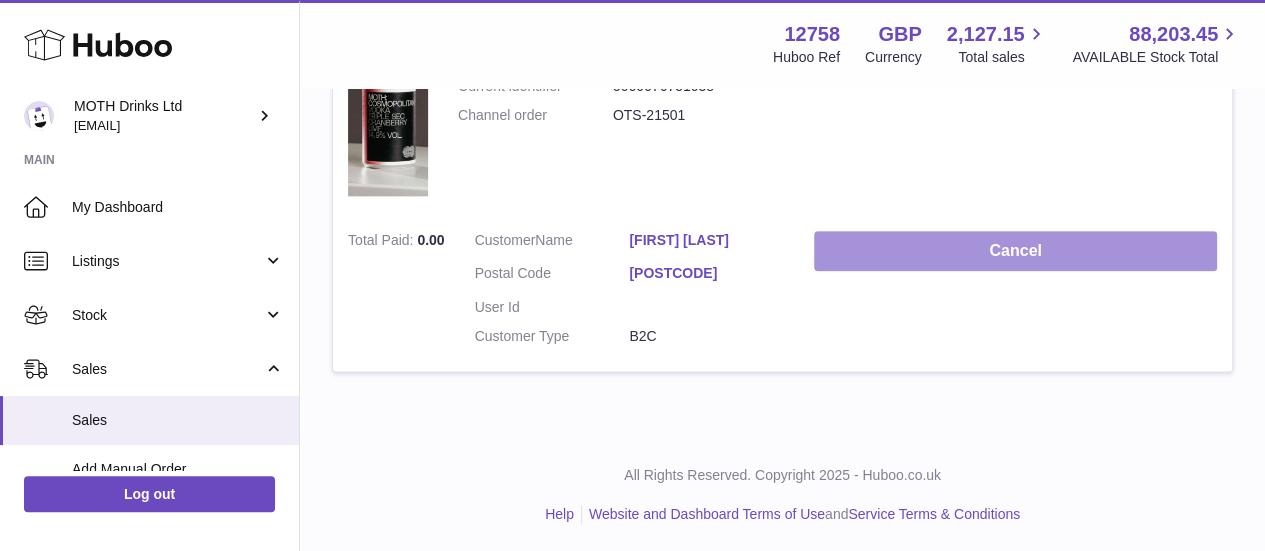 click on "Cancel" at bounding box center (1015, 251) 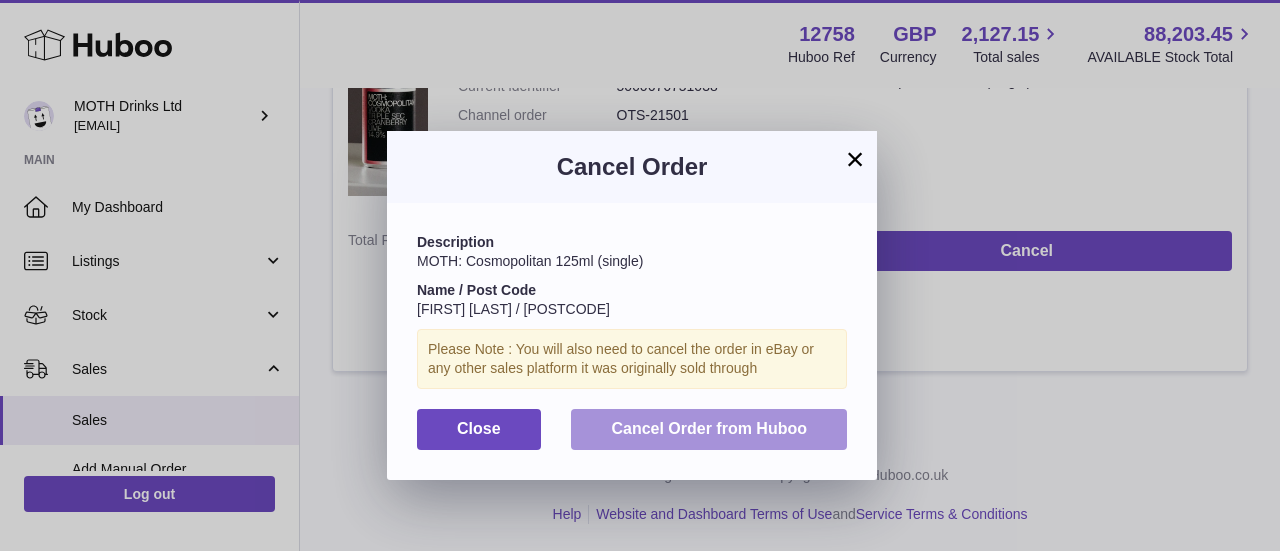 click on "Cancel Order from Huboo" at bounding box center [709, 428] 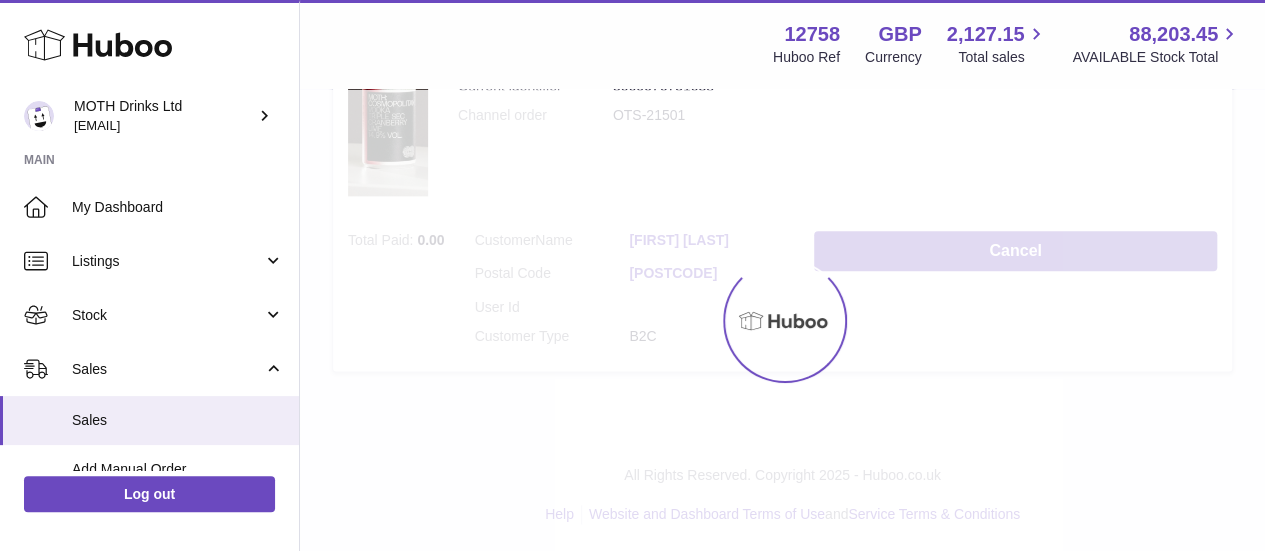 scroll, scrollTop: 768, scrollLeft: 0, axis: vertical 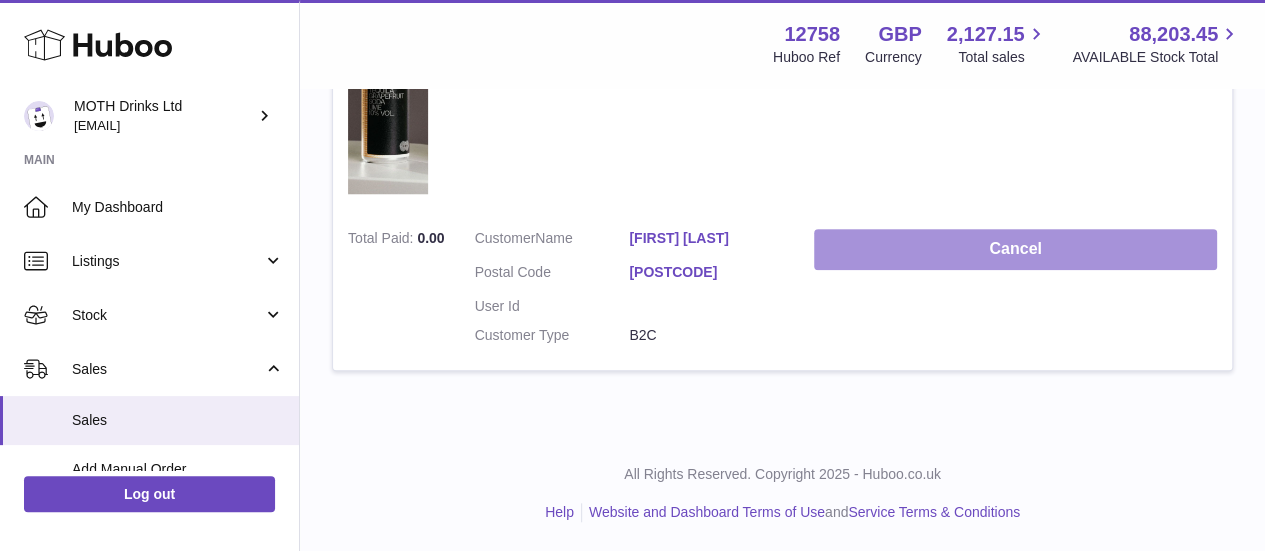 click on "Cancel" at bounding box center [1015, 249] 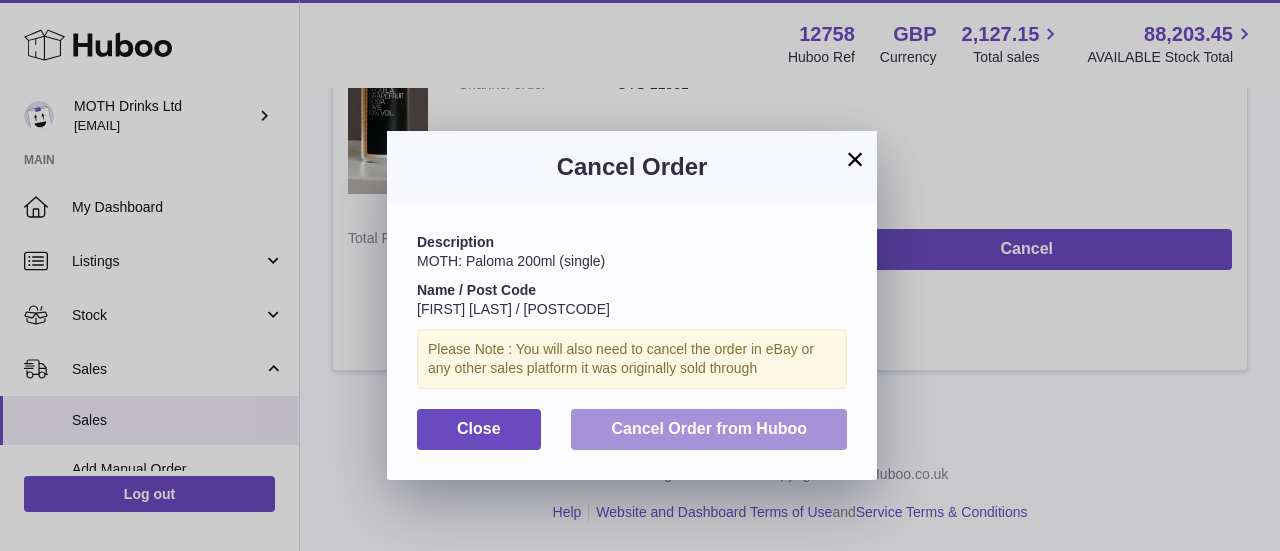 click on "Cancel Order from Huboo" at bounding box center (709, 428) 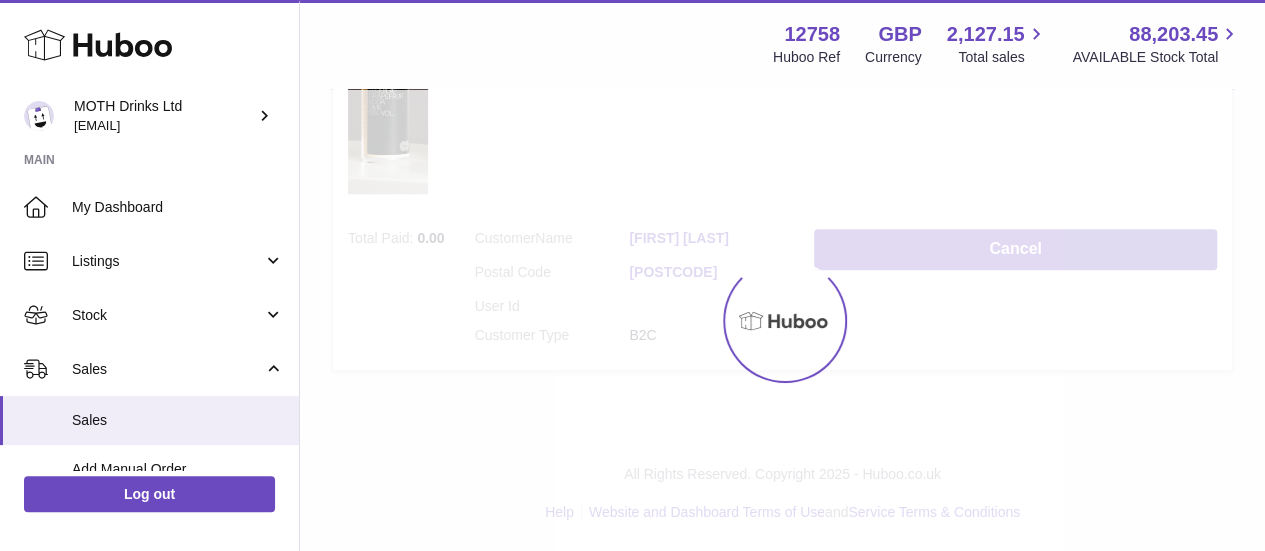 scroll, scrollTop: 374, scrollLeft: 0, axis: vertical 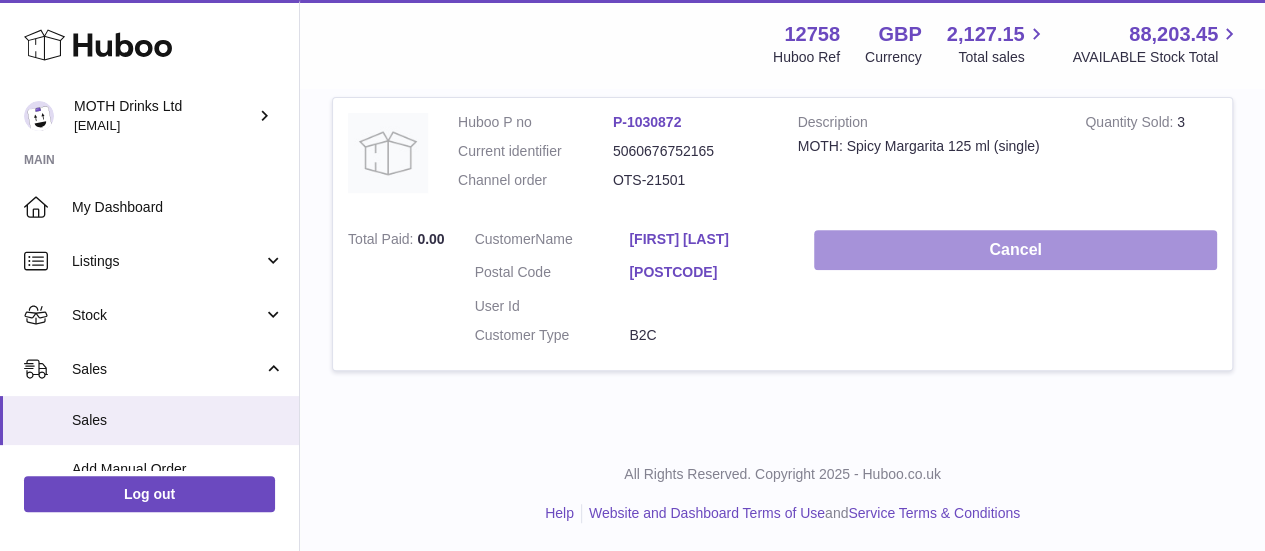 click on "Cancel" at bounding box center [1015, 250] 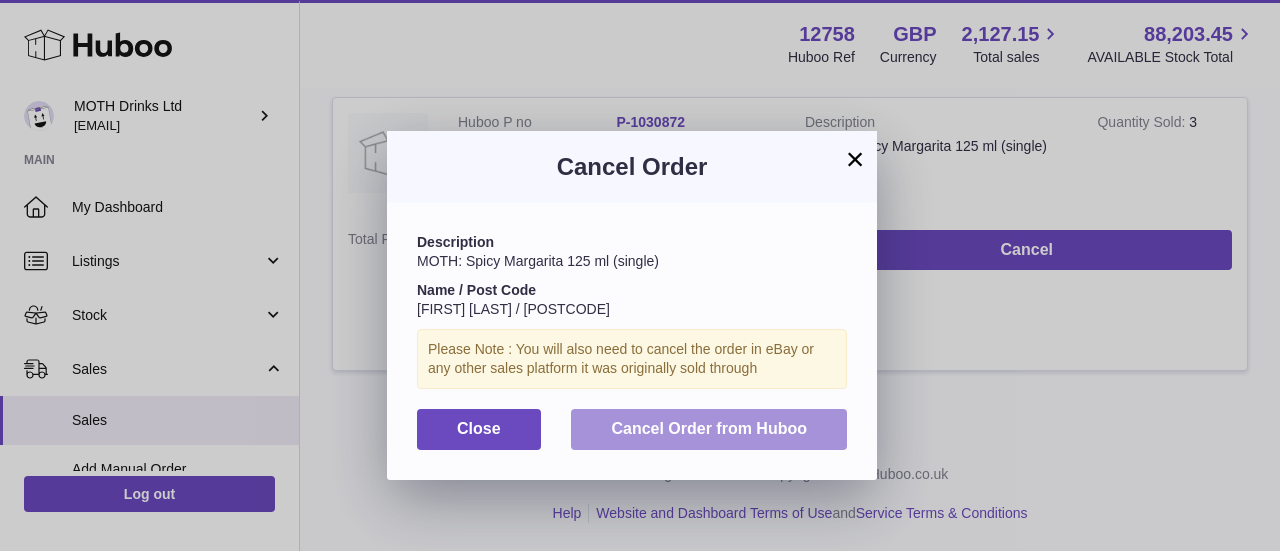 click on "Cancel Order from Huboo" at bounding box center [709, 428] 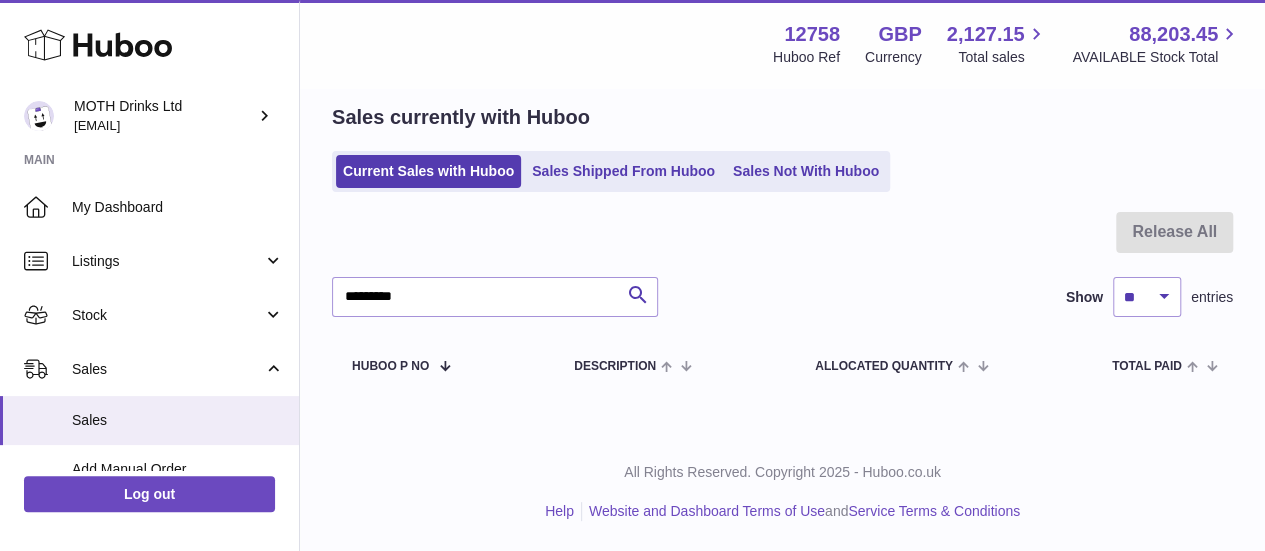 scroll, scrollTop: 77, scrollLeft: 0, axis: vertical 